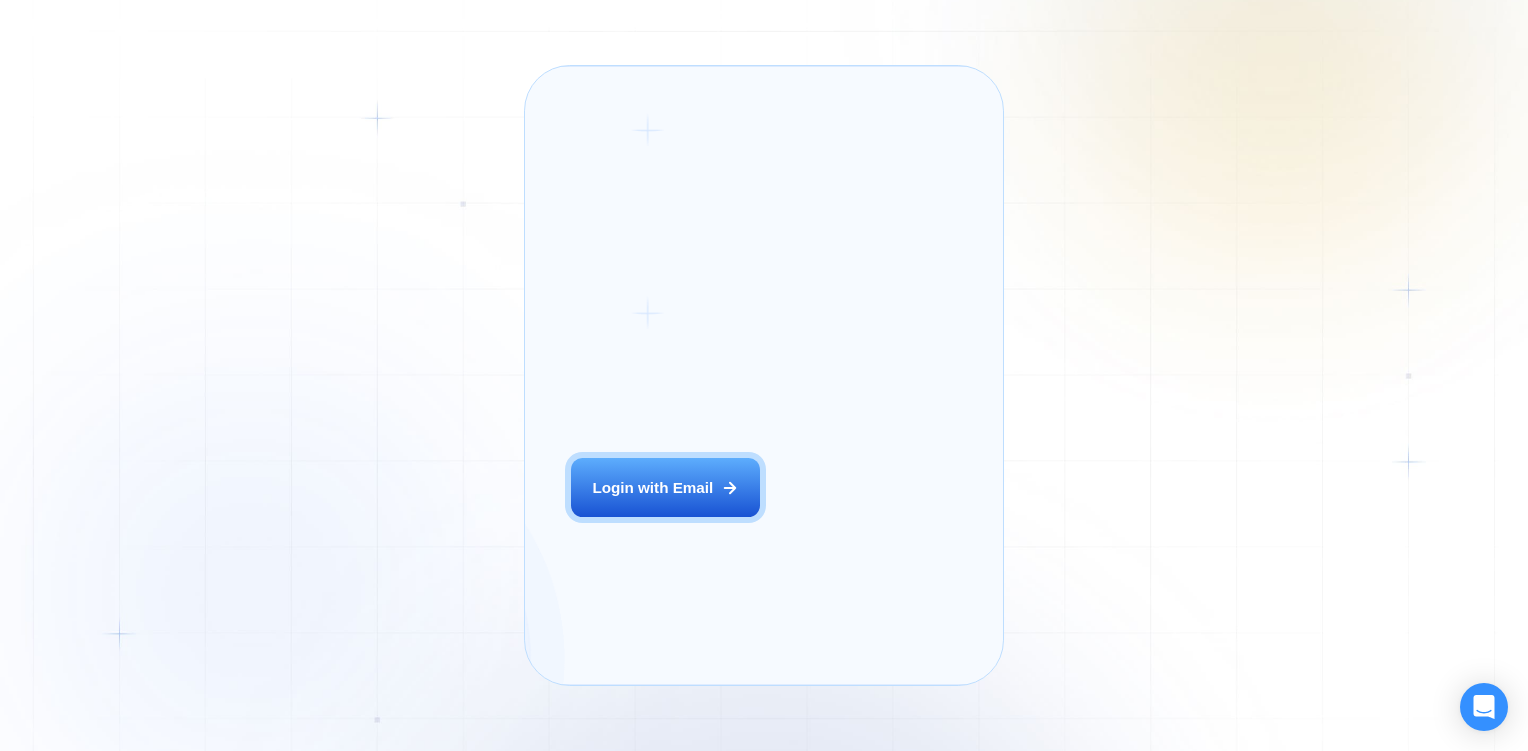 scroll, scrollTop: 0, scrollLeft: 0, axis: both 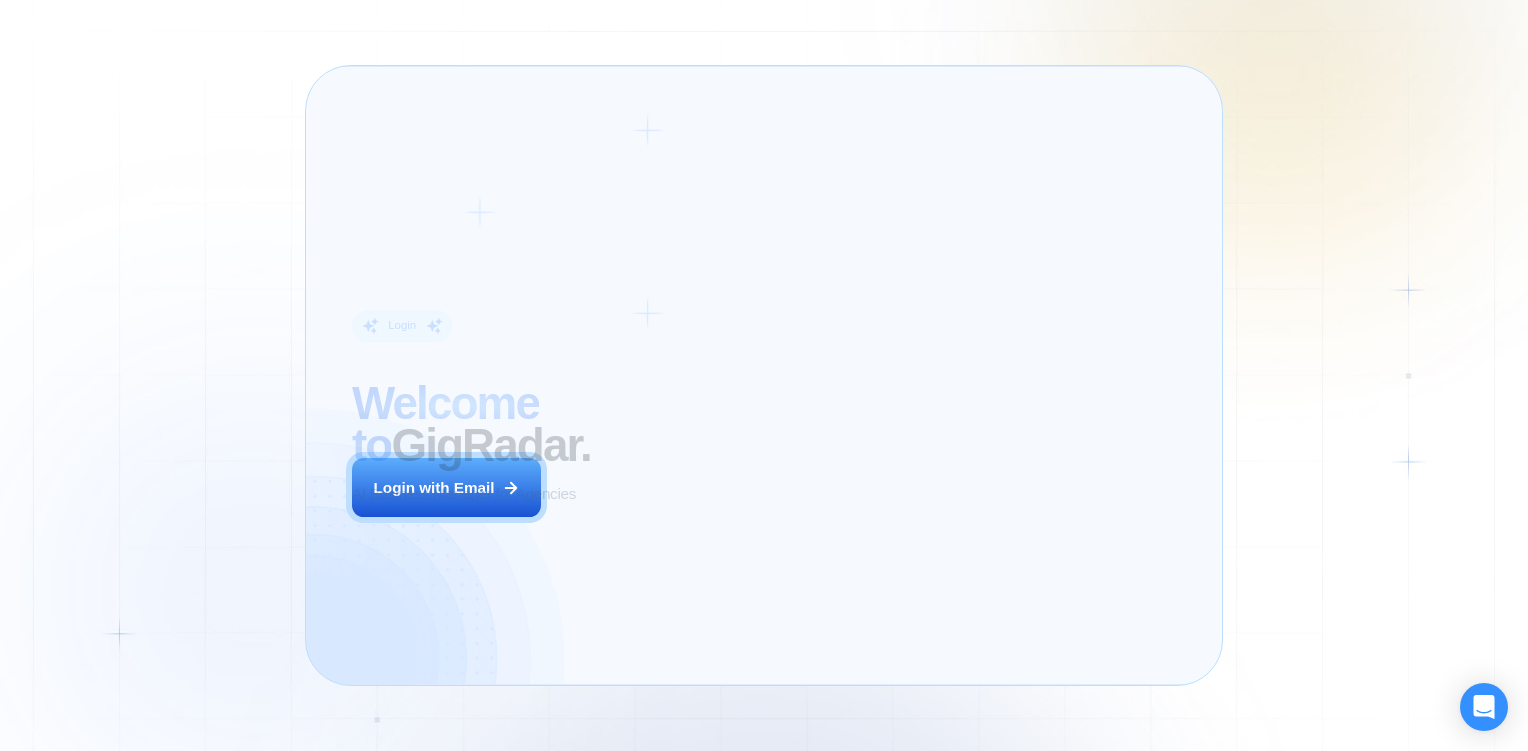click on "Login ‍ Welcome to  GigRadar. AI Business Manager for Agencies Login with Email" at bounding box center (525, 375) 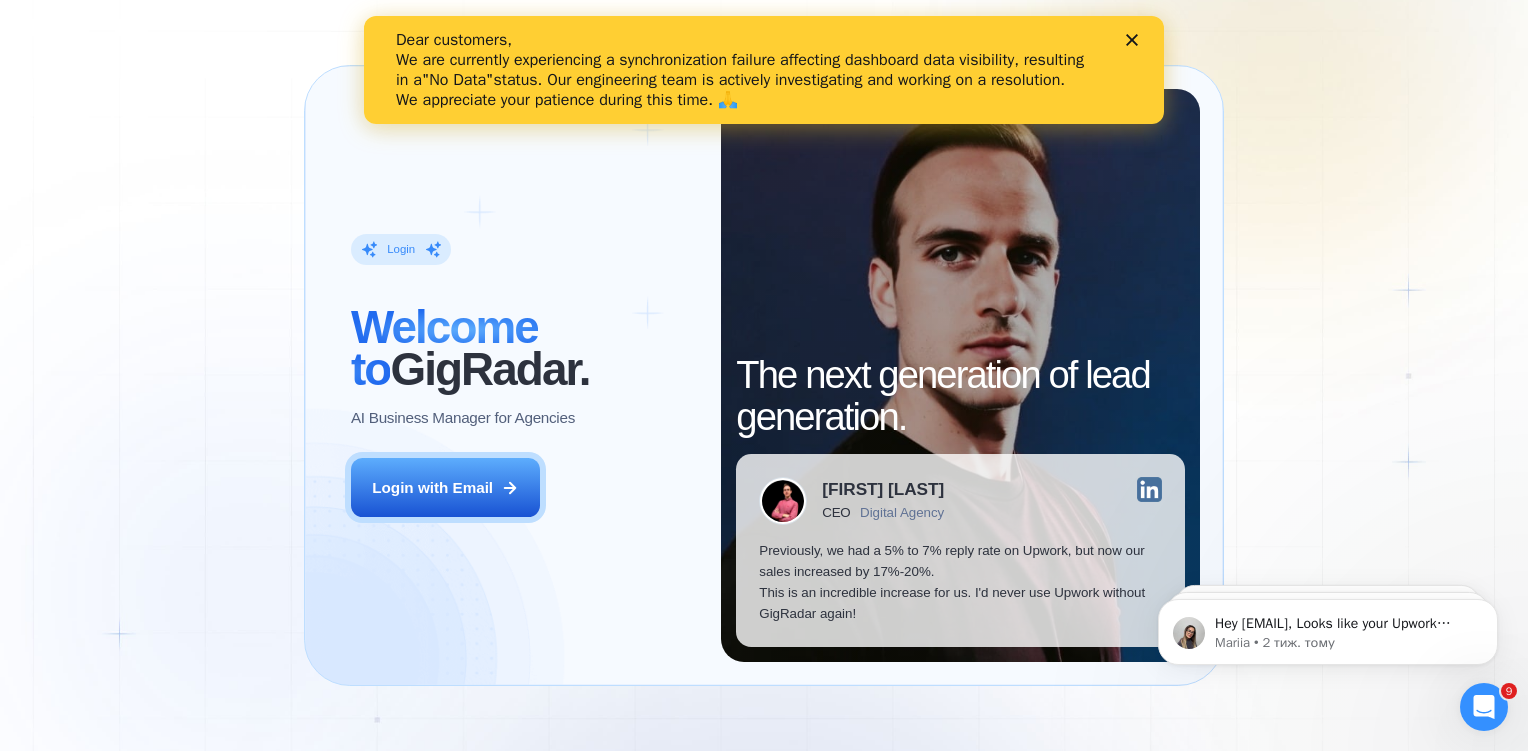 scroll, scrollTop: 0, scrollLeft: 0, axis: both 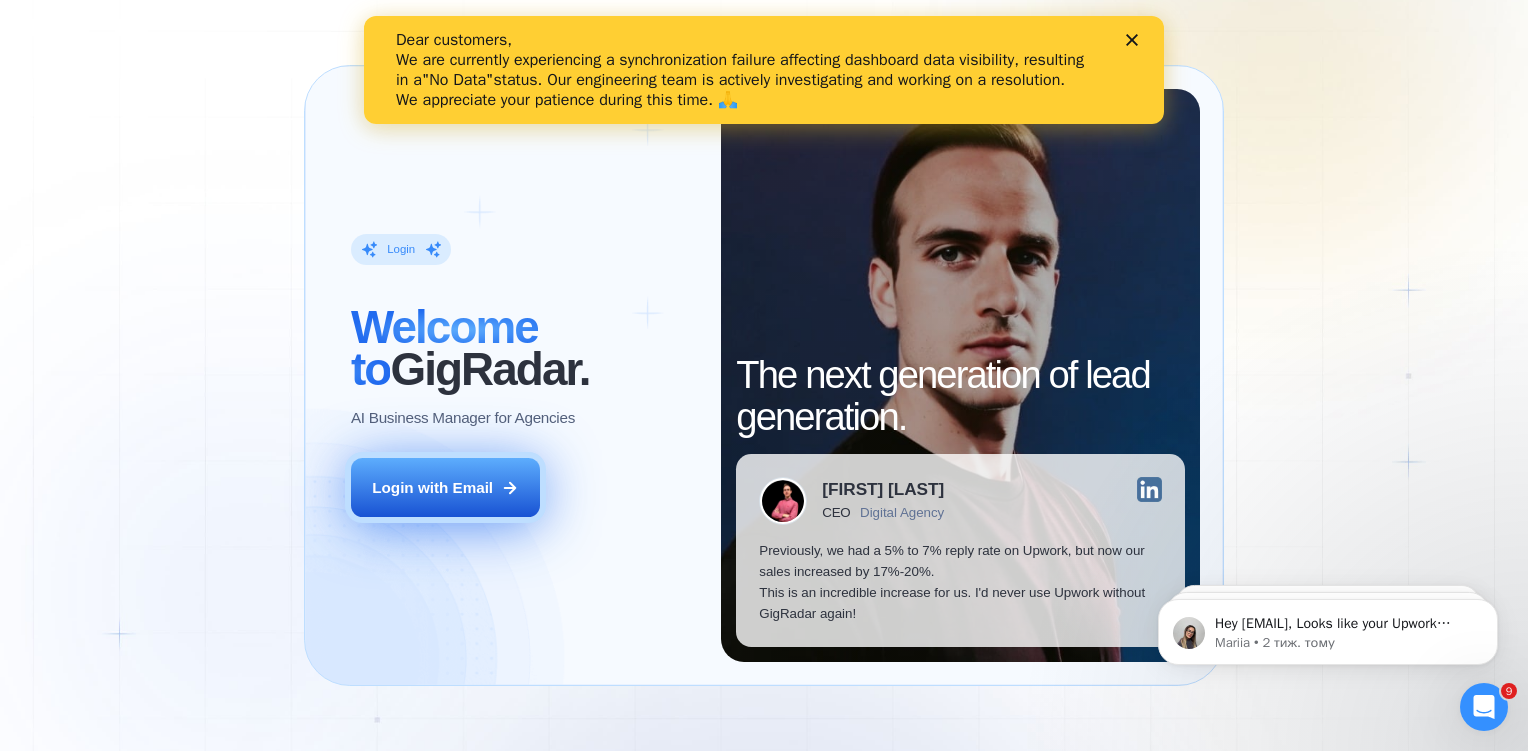 click on "Login with Email" at bounding box center [432, 487] 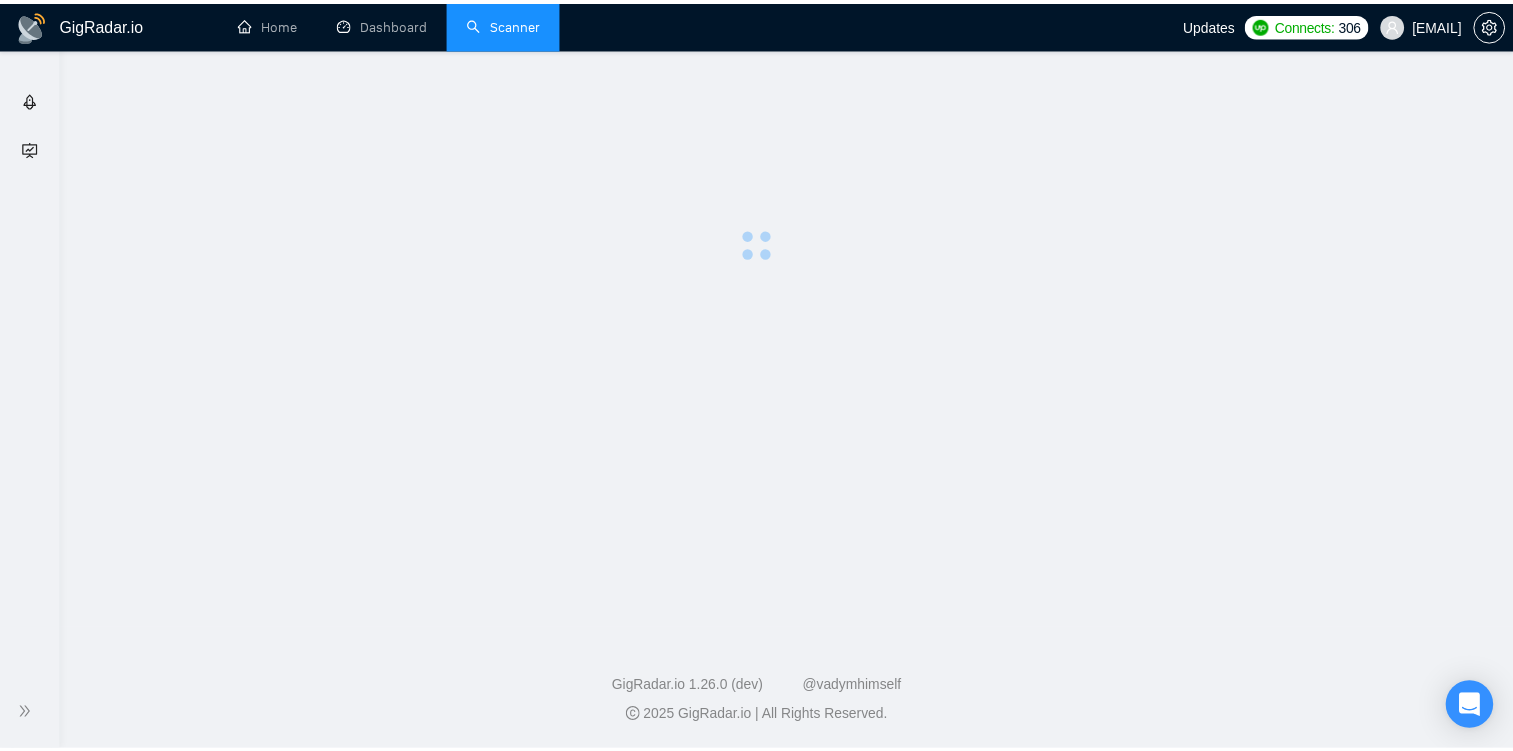 scroll, scrollTop: 0, scrollLeft: 0, axis: both 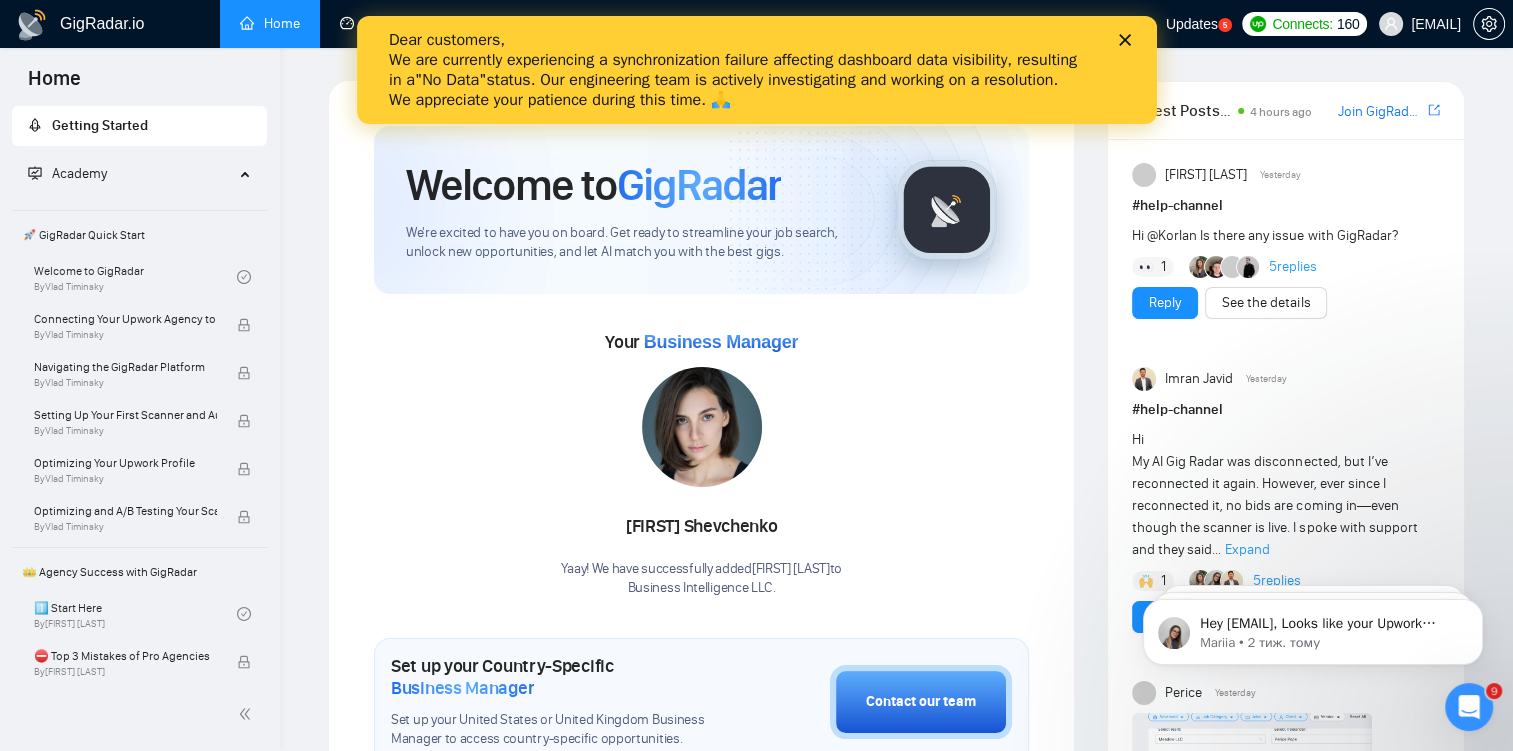 click on "Dear customers, We are currently experiencing a synchronization failure affecting dashboard data visibility, resulting in a  "No Data"  status. Our engineering team is actively investigating and working on a resolution. We appreciate your patience during this time. 🙏" at bounding box center (756, 70) 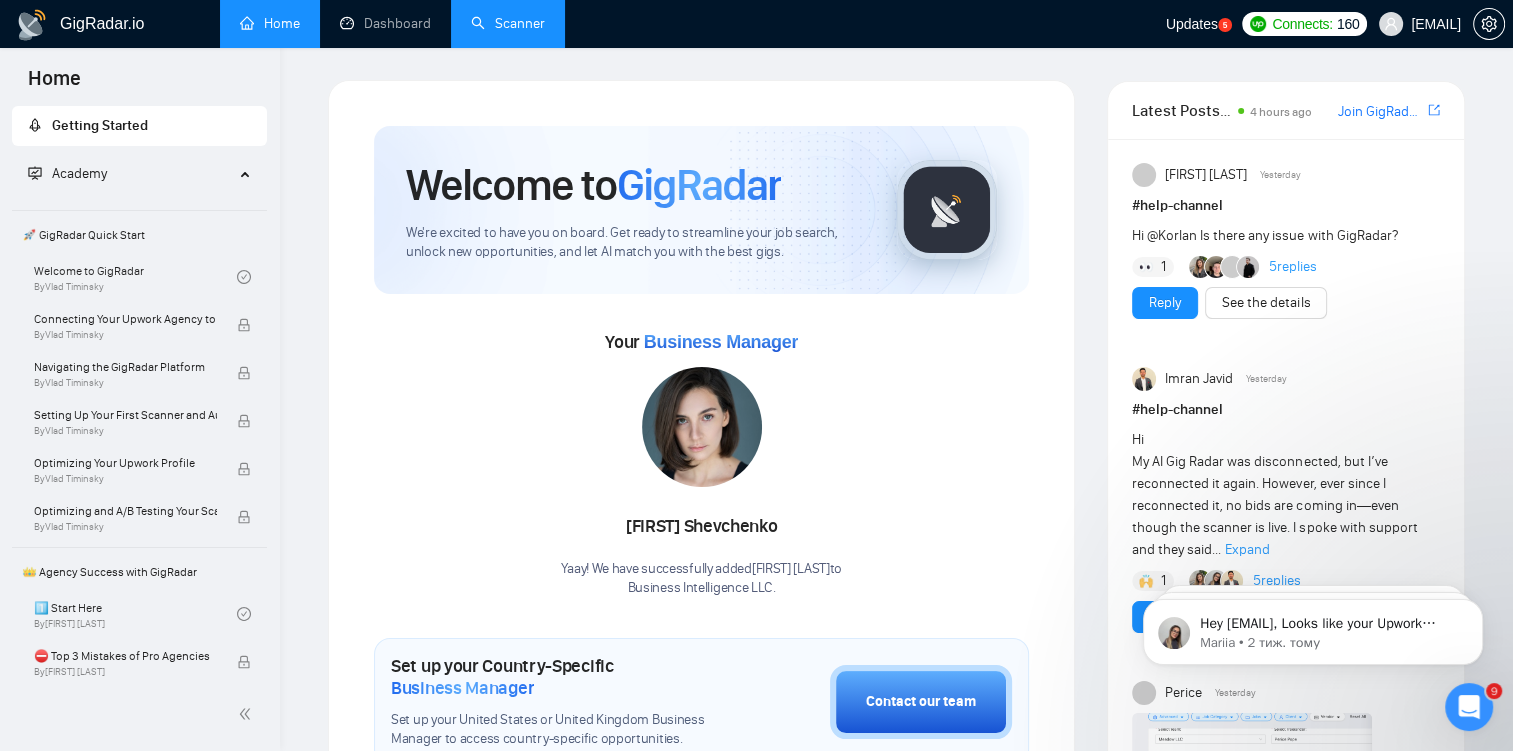 click on "Scanner" at bounding box center [508, 23] 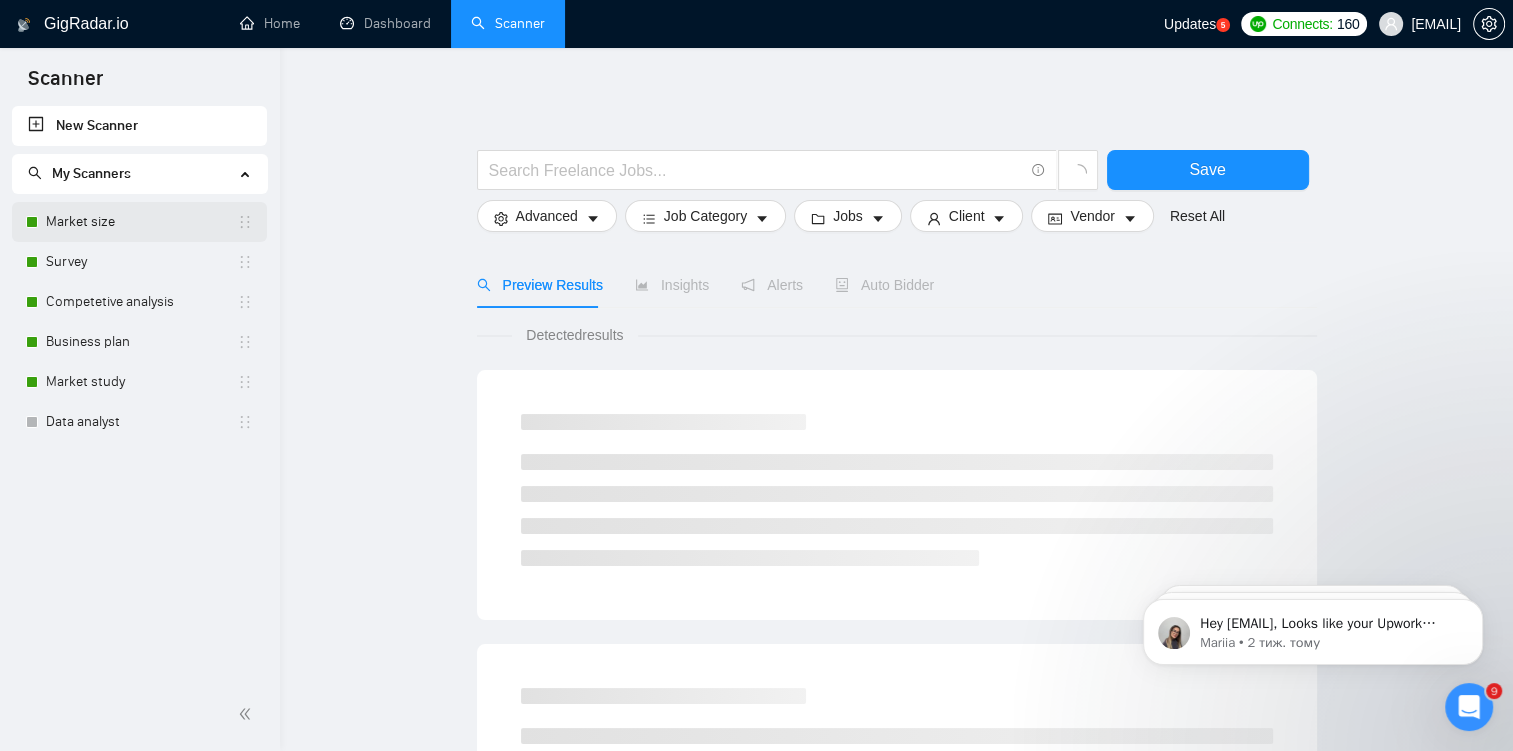 click on "Market size" at bounding box center (141, 222) 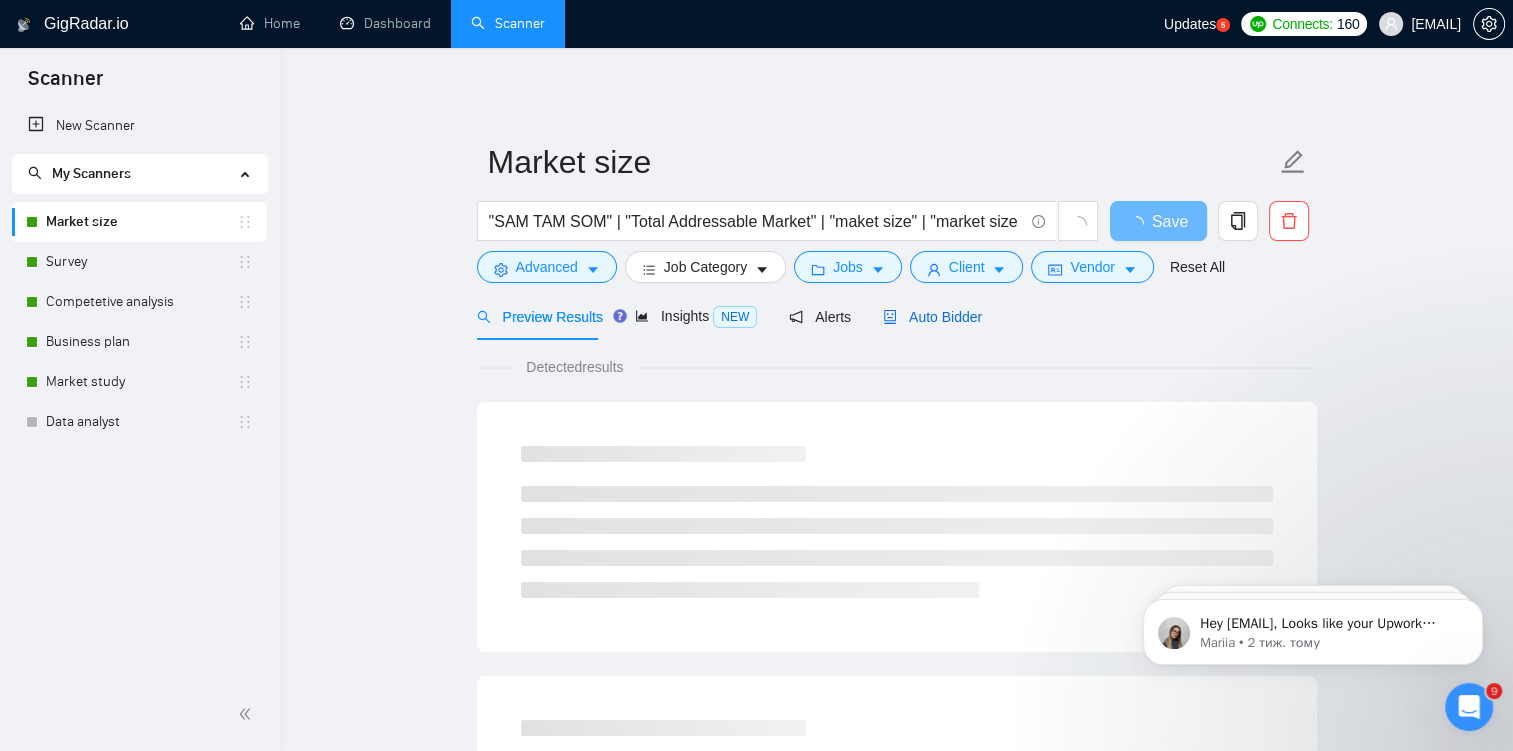 click 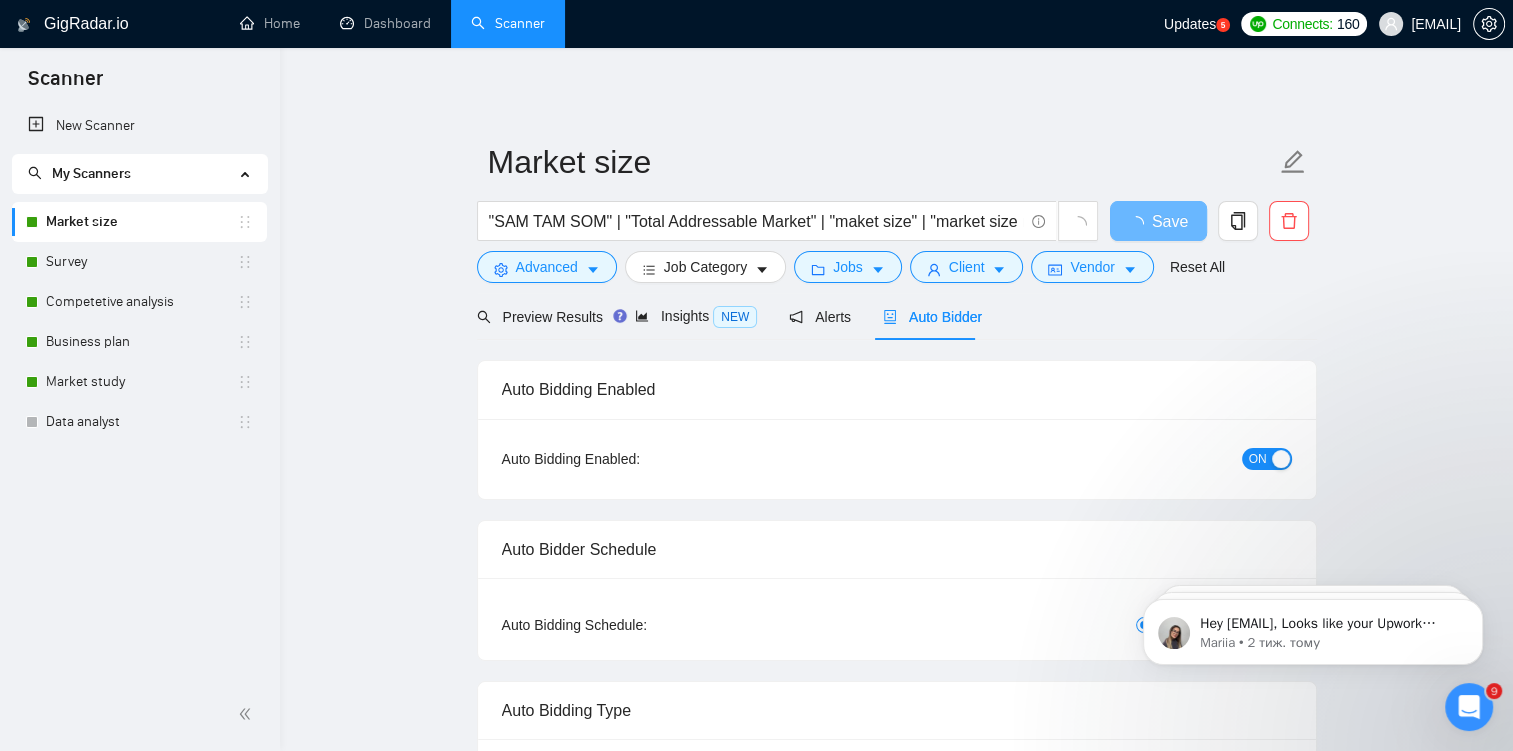 checkbox on "true" 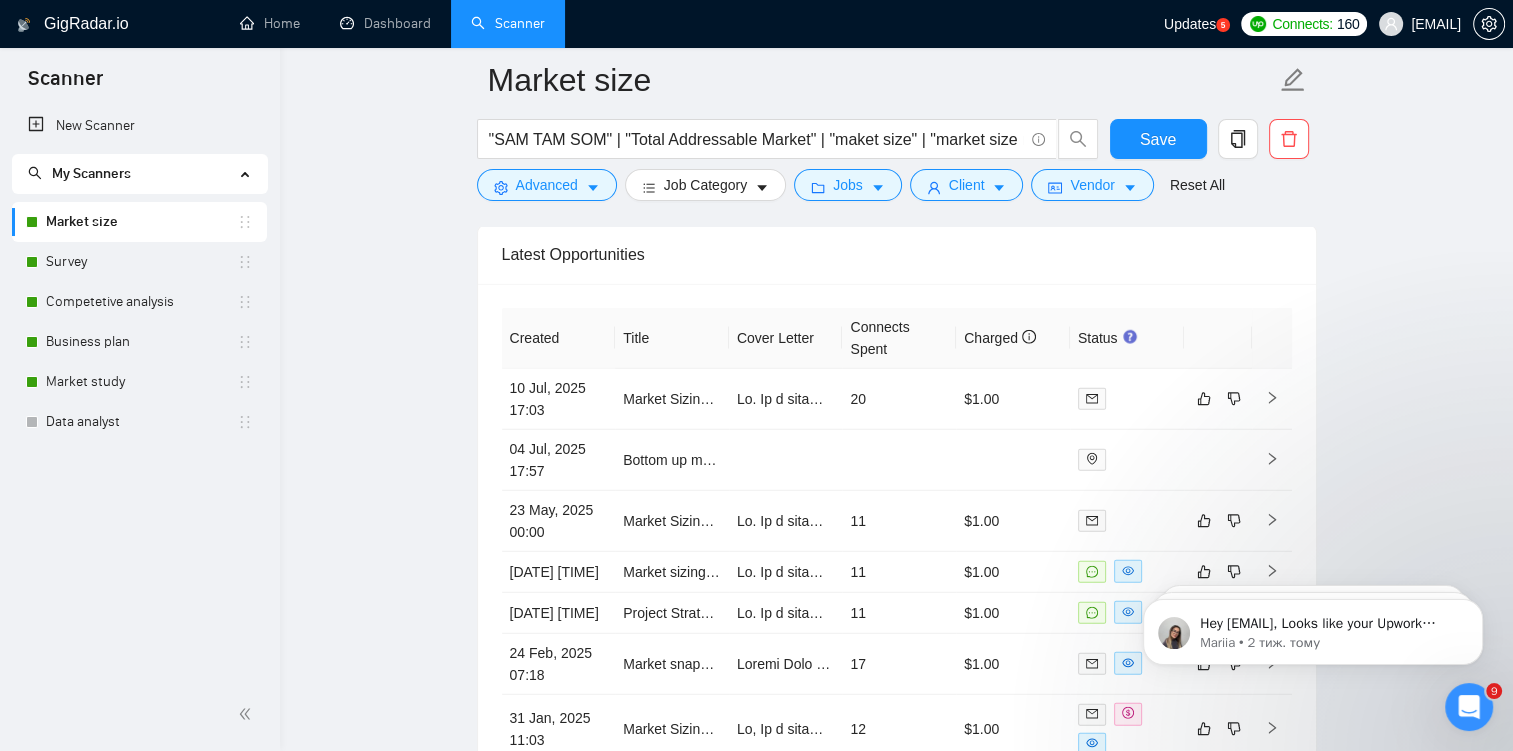 scroll, scrollTop: 5264, scrollLeft: 0, axis: vertical 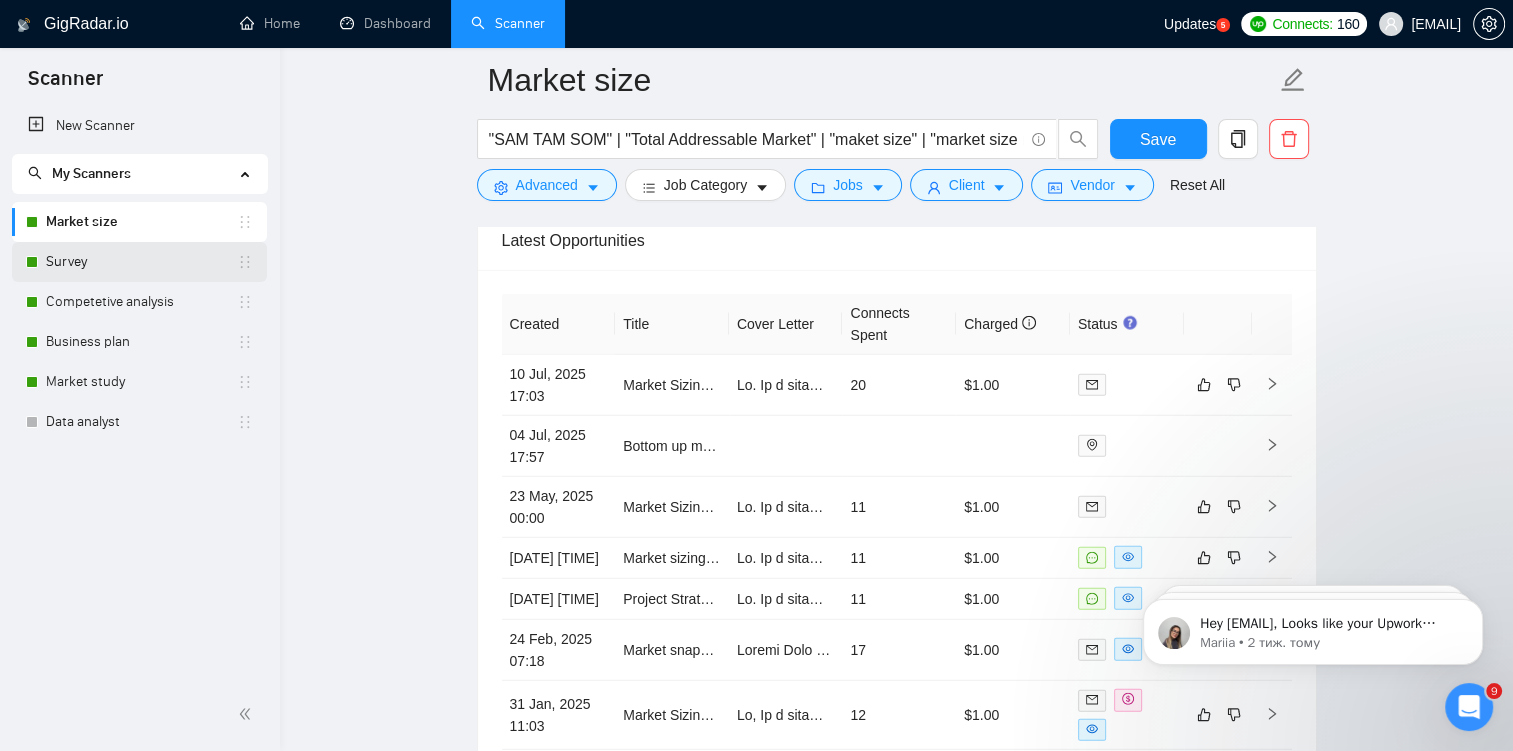 click on "Survey" at bounding box center [141, 262] 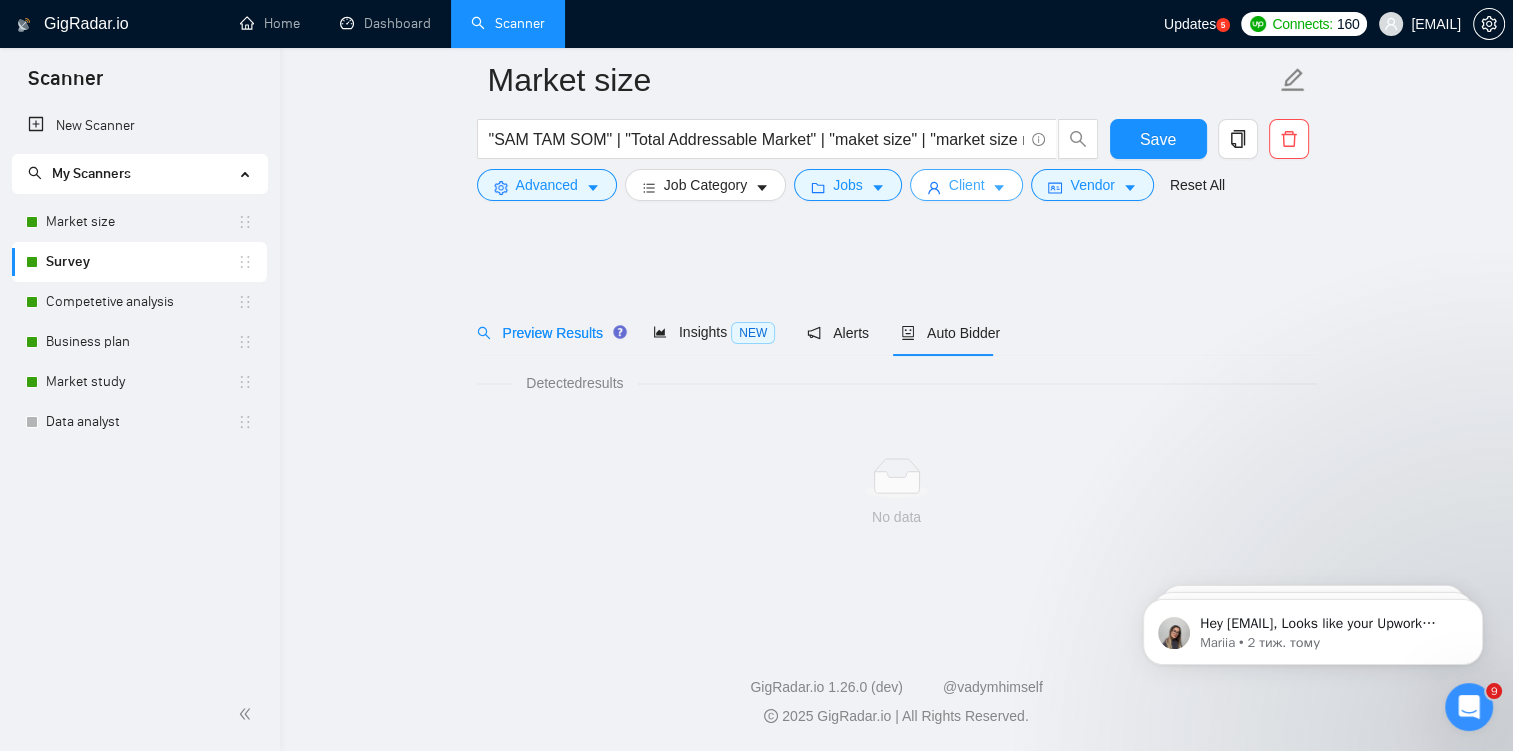 scroll, scrollTop: 0, scrollLeft: 0, axis: both 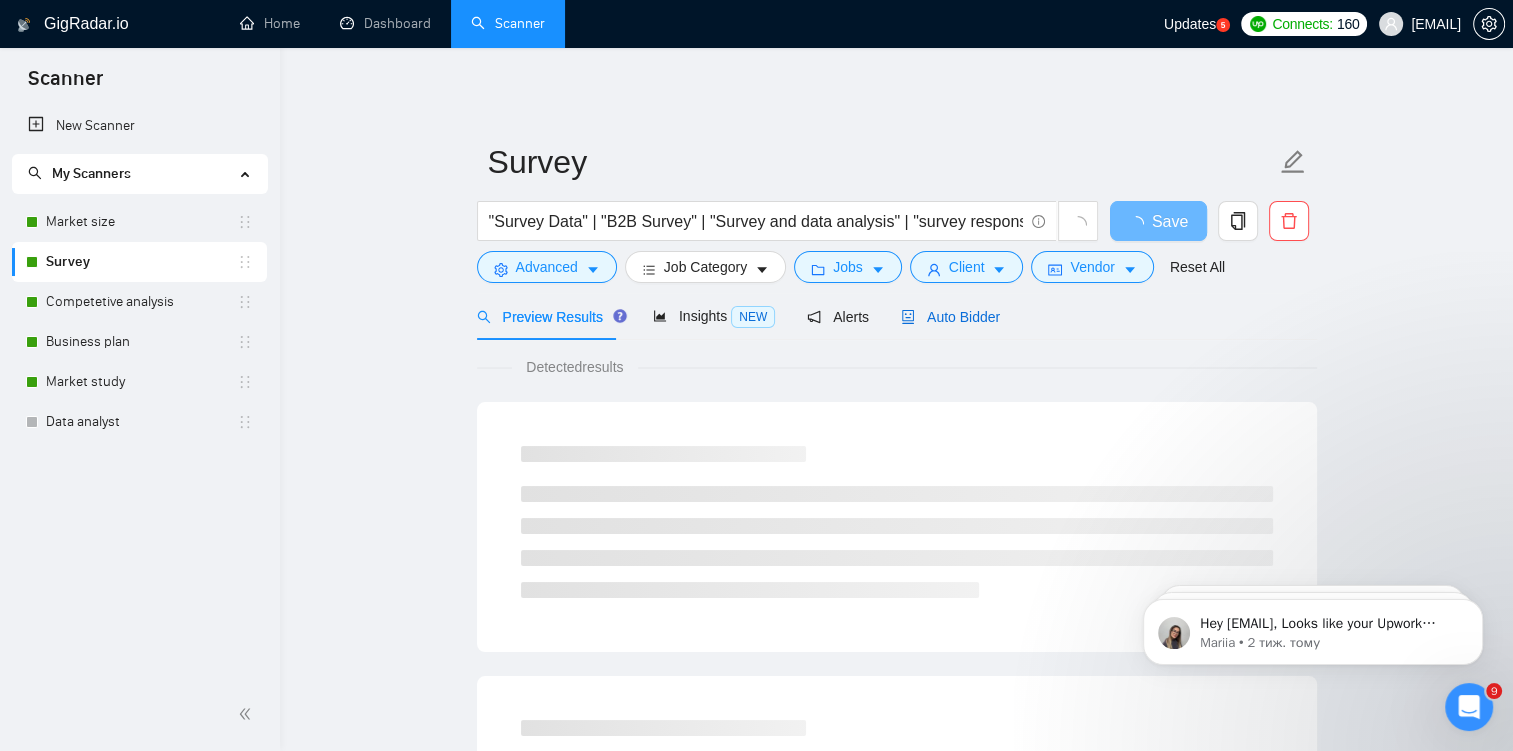 click on "Auto Bidder" at bounding box center (950, 317) 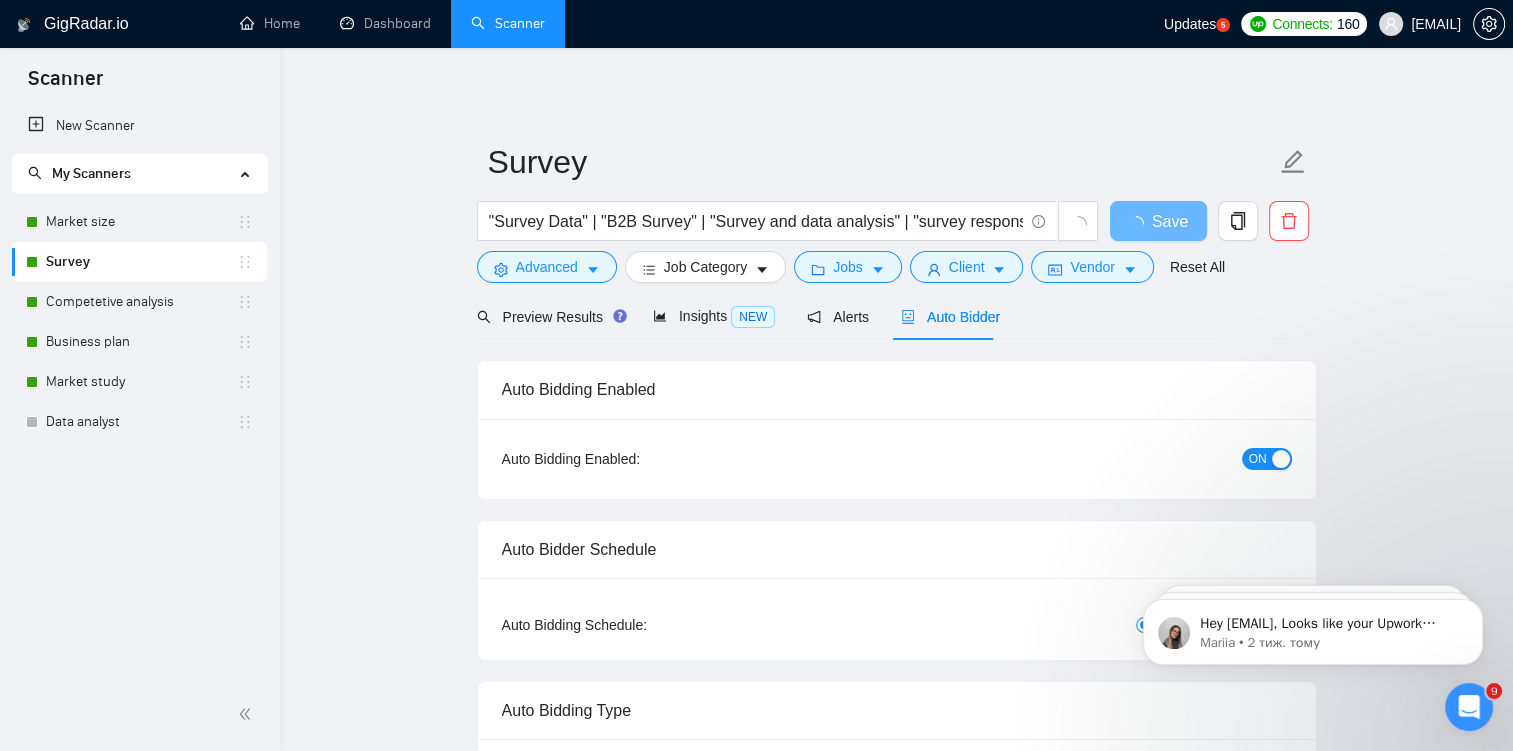 checkbox on "true" 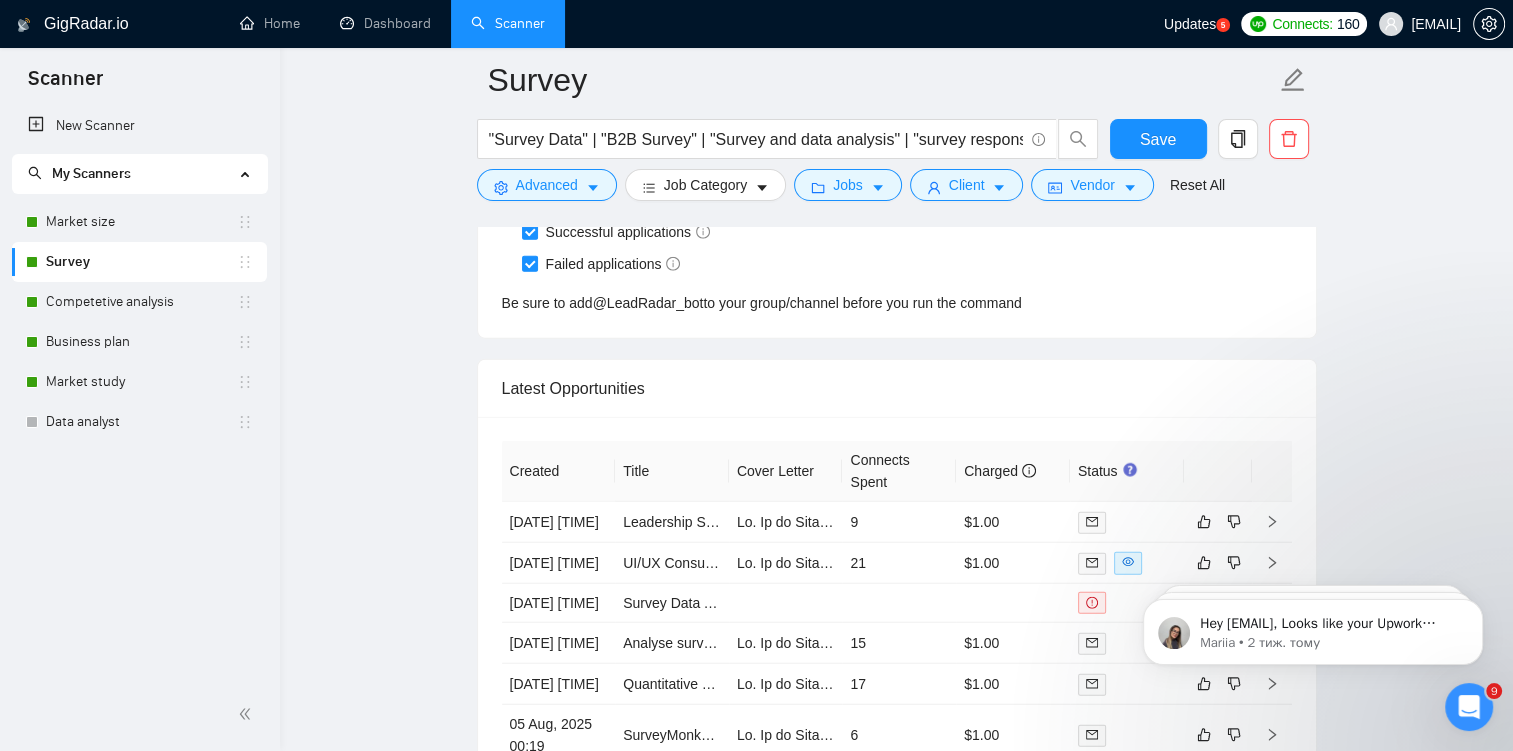 scroll, scrollTop: 4996, scrollLeft: 0, axis: vertical 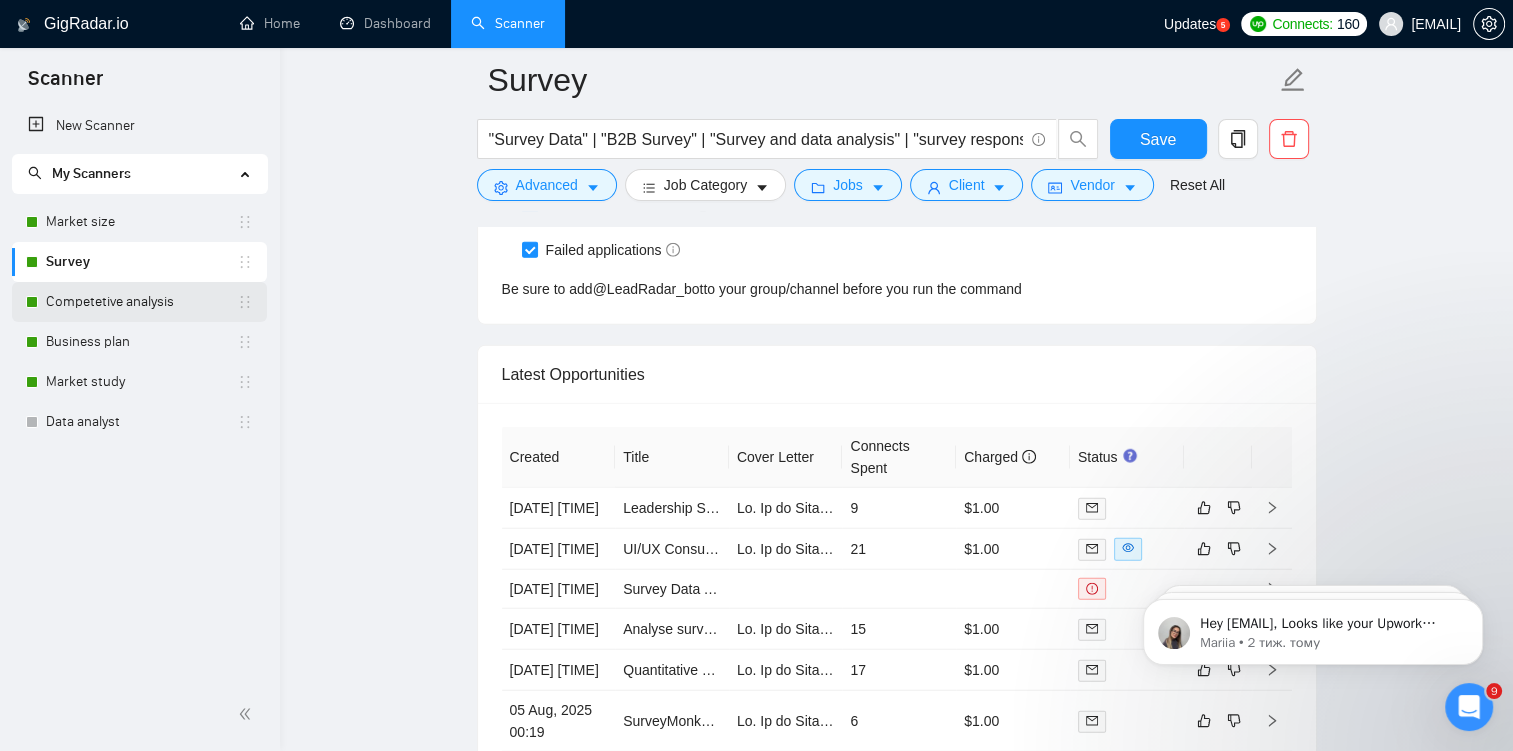 click on "Competetive analysis" at bounding box center [141, 302] 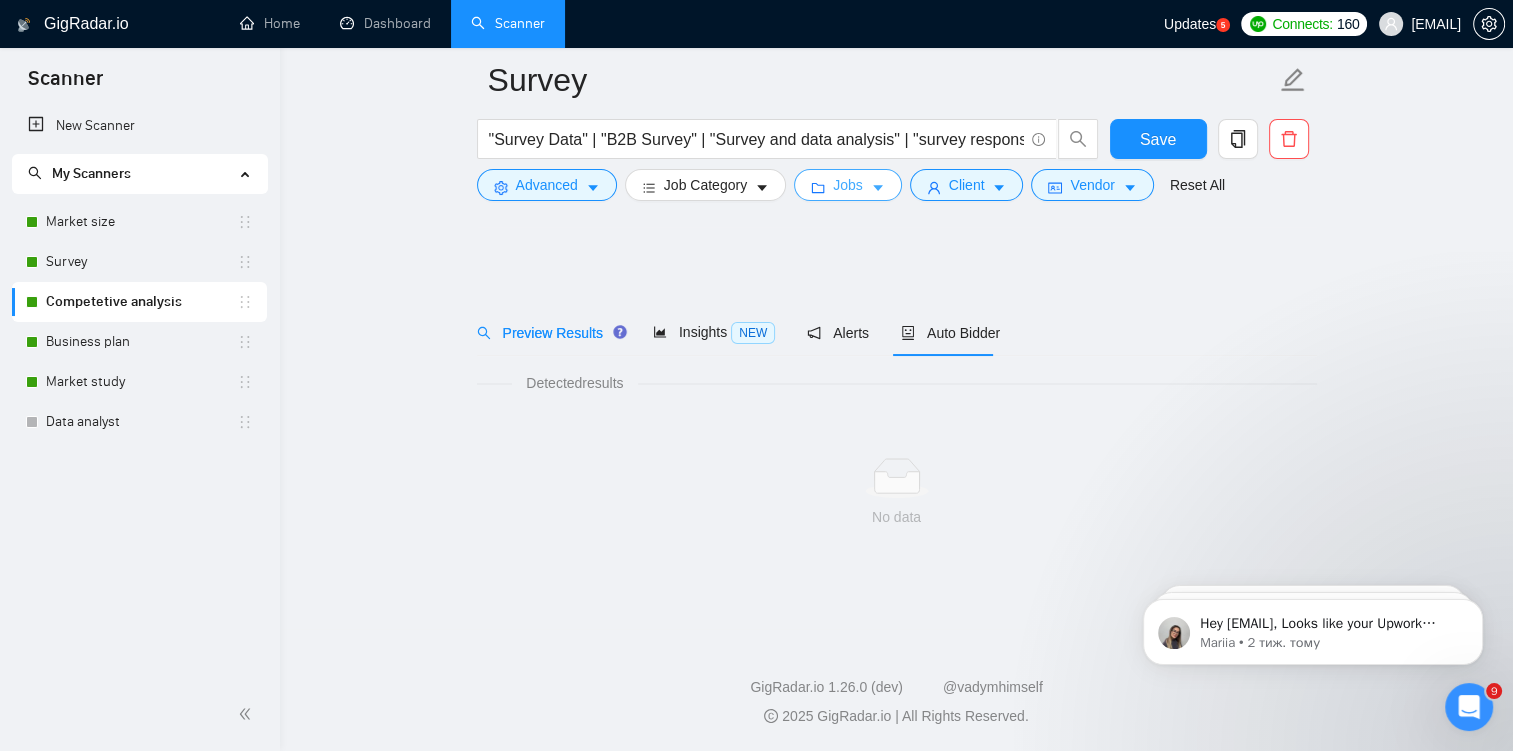 scroll, scrollTop: 0, scrollLeft: 0, axis: both 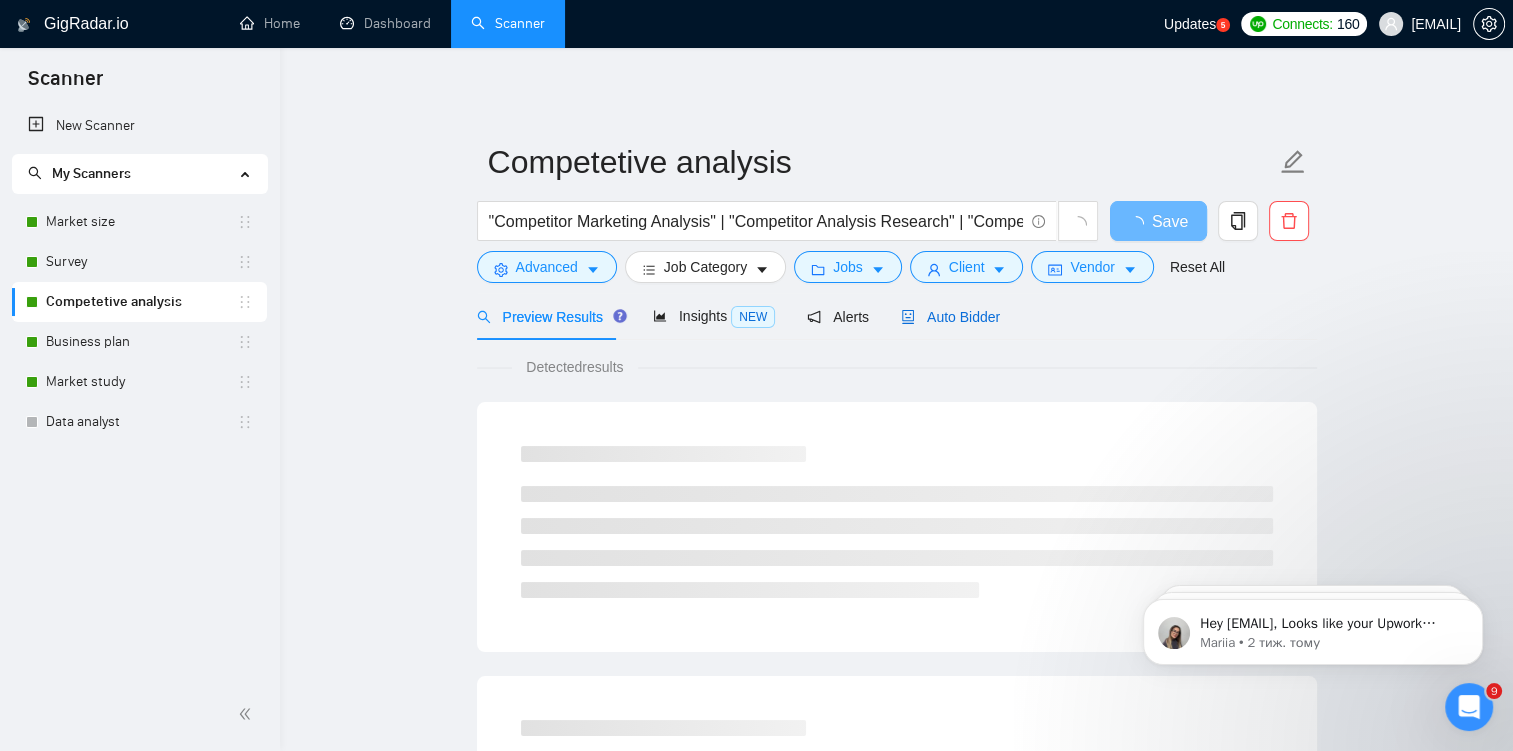 click on "Auto Bidder" at bounding box center [950, 317] 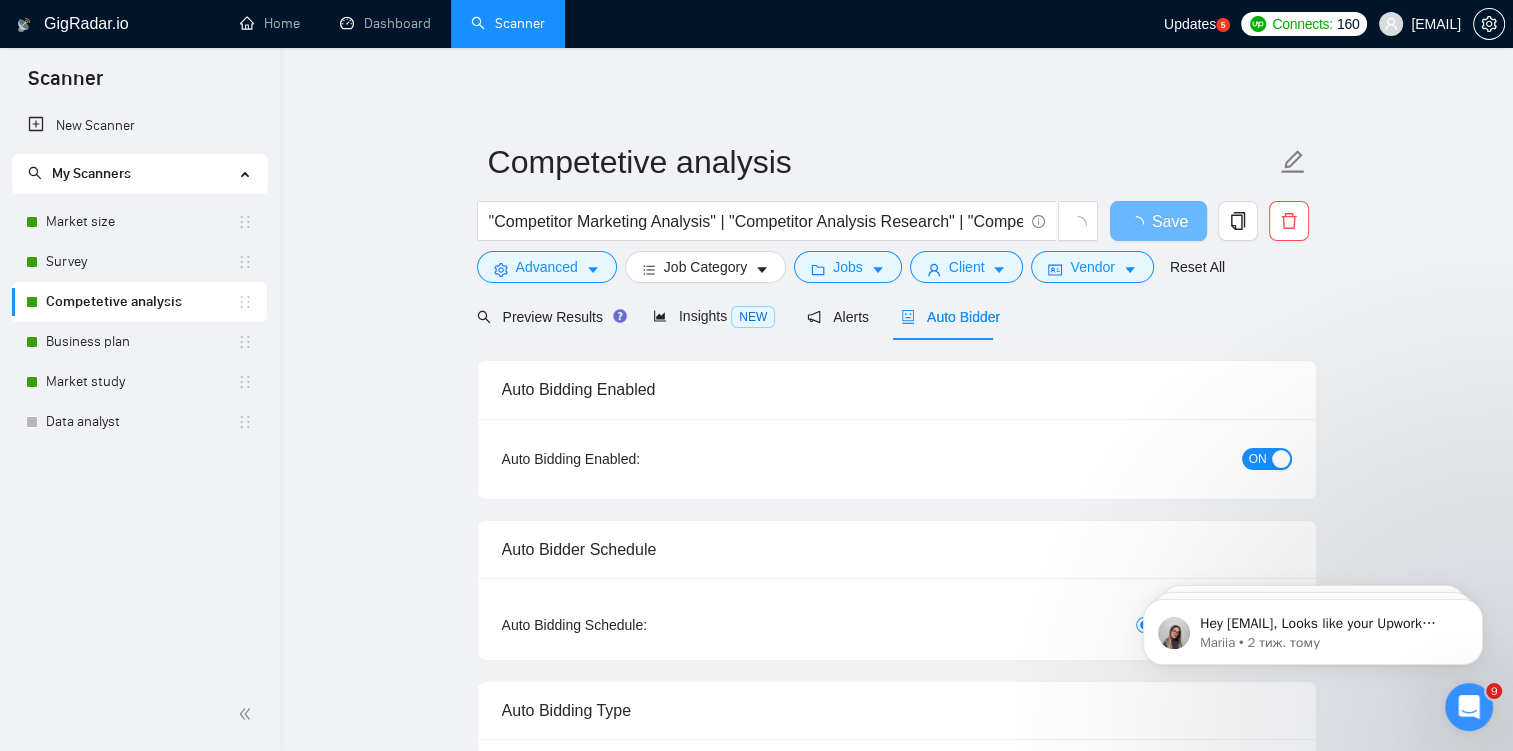 checkbox on "true" 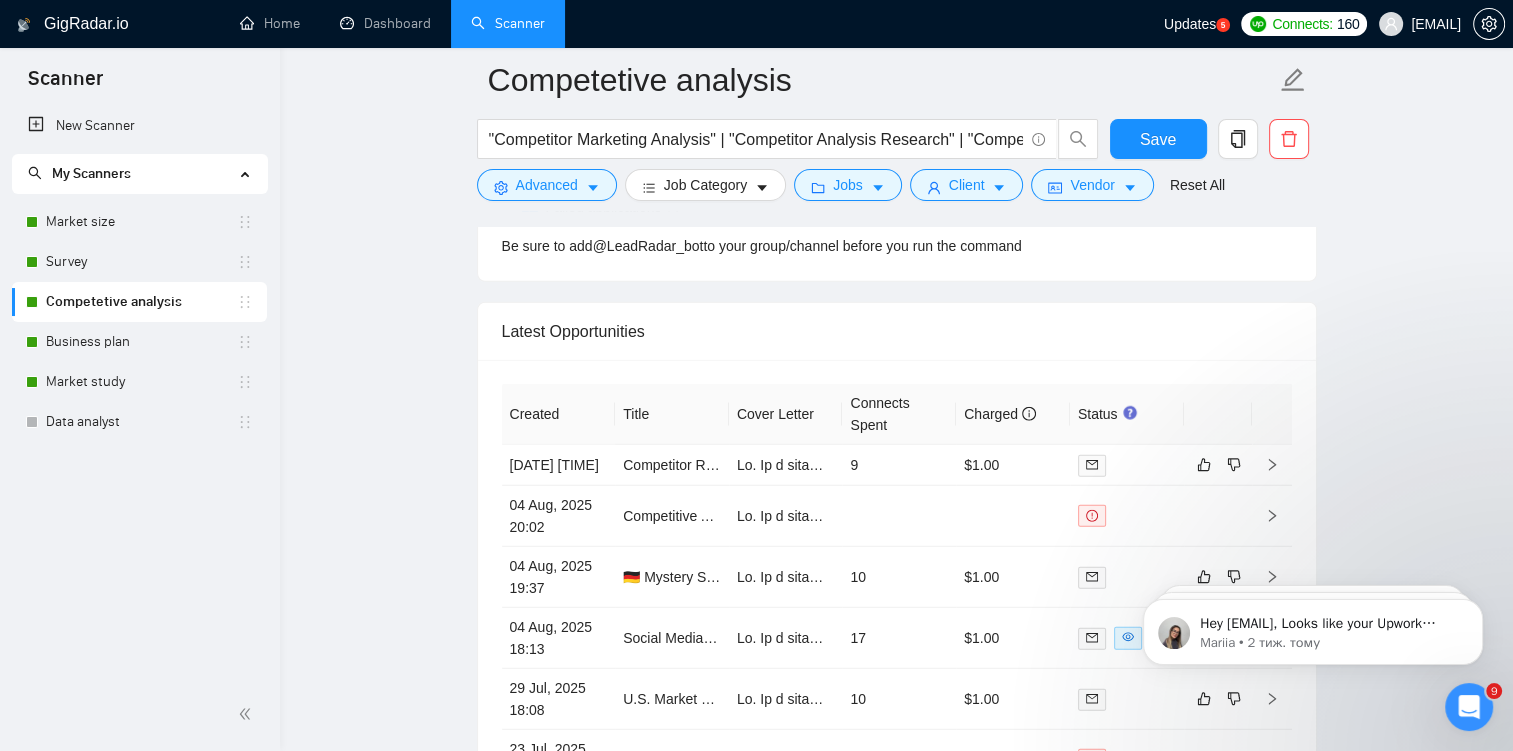 scroll, scrollTop: 5200, scrollLeft: 0, axis: vertical 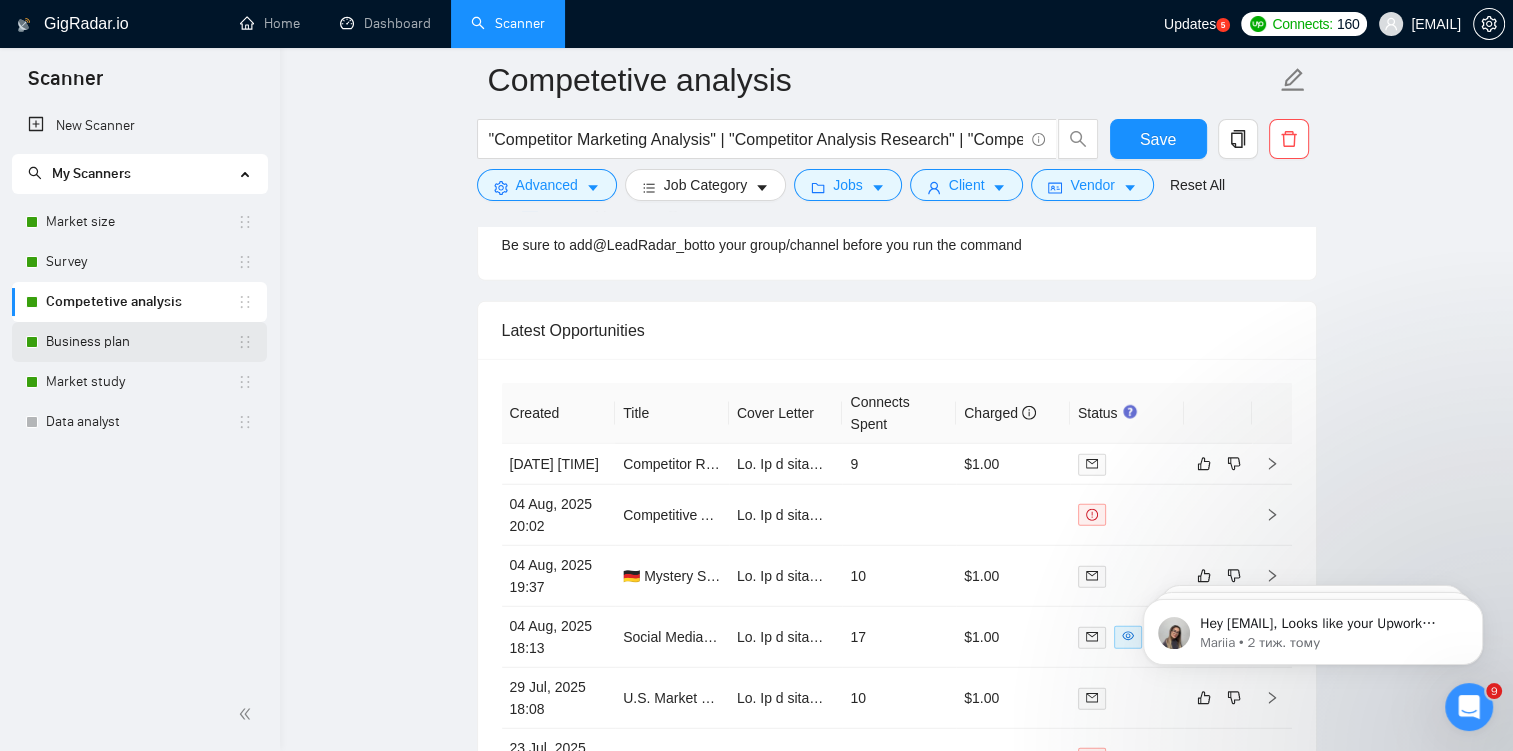 click on "Business plan" at bounding box center [141, 342] 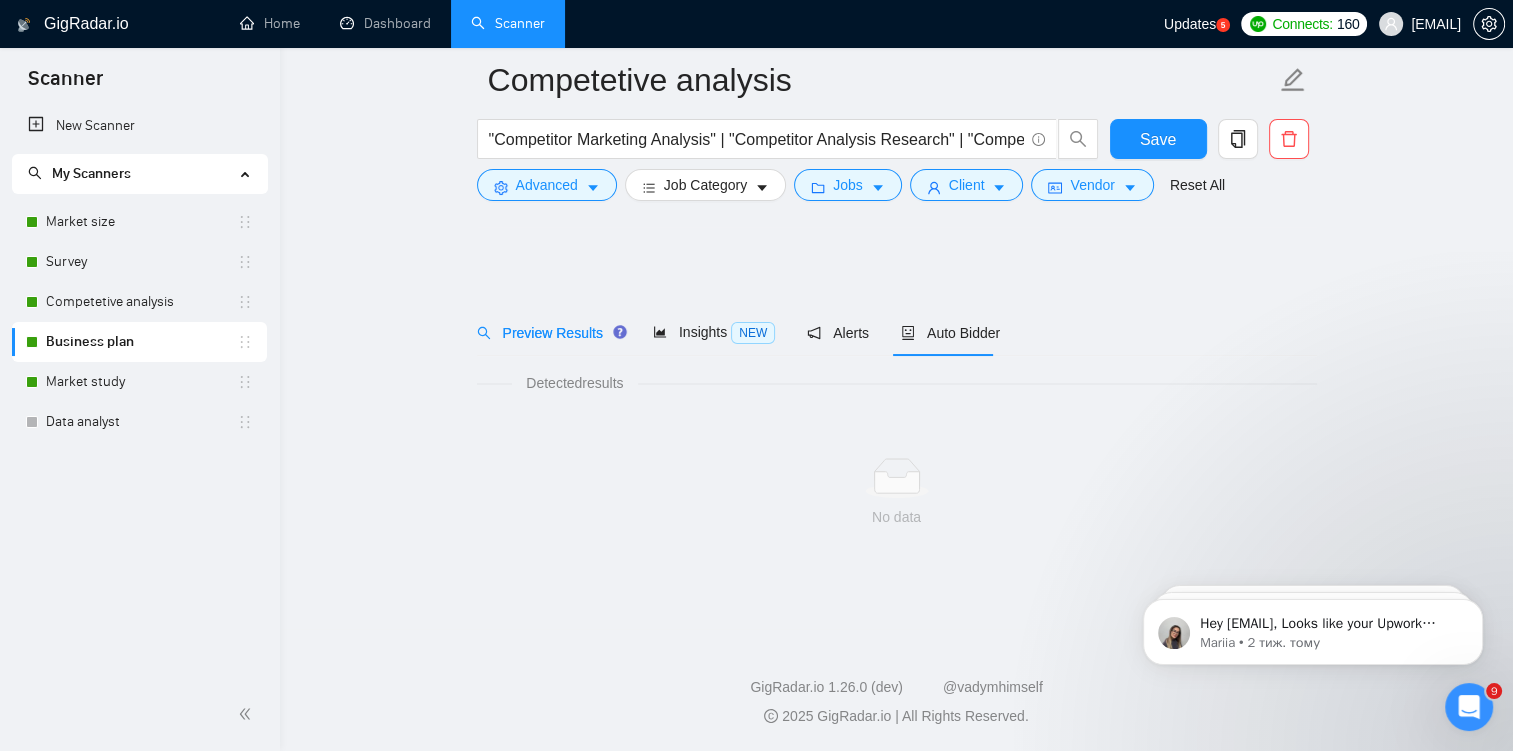 scroll, scrollTop: 0, scrollLeft: 0, axis: both 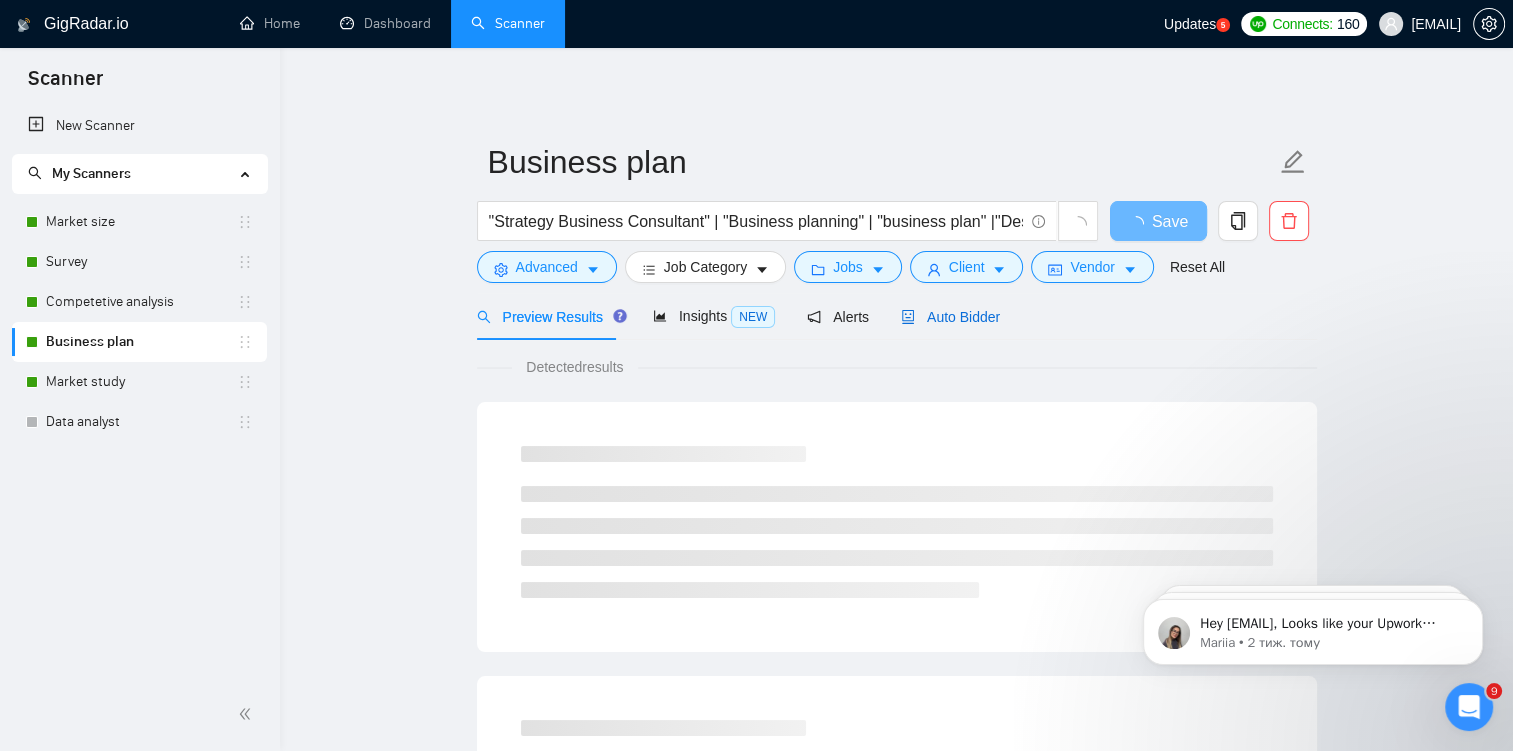 click on "Auto Bidder" at bounding box center (950, 317) 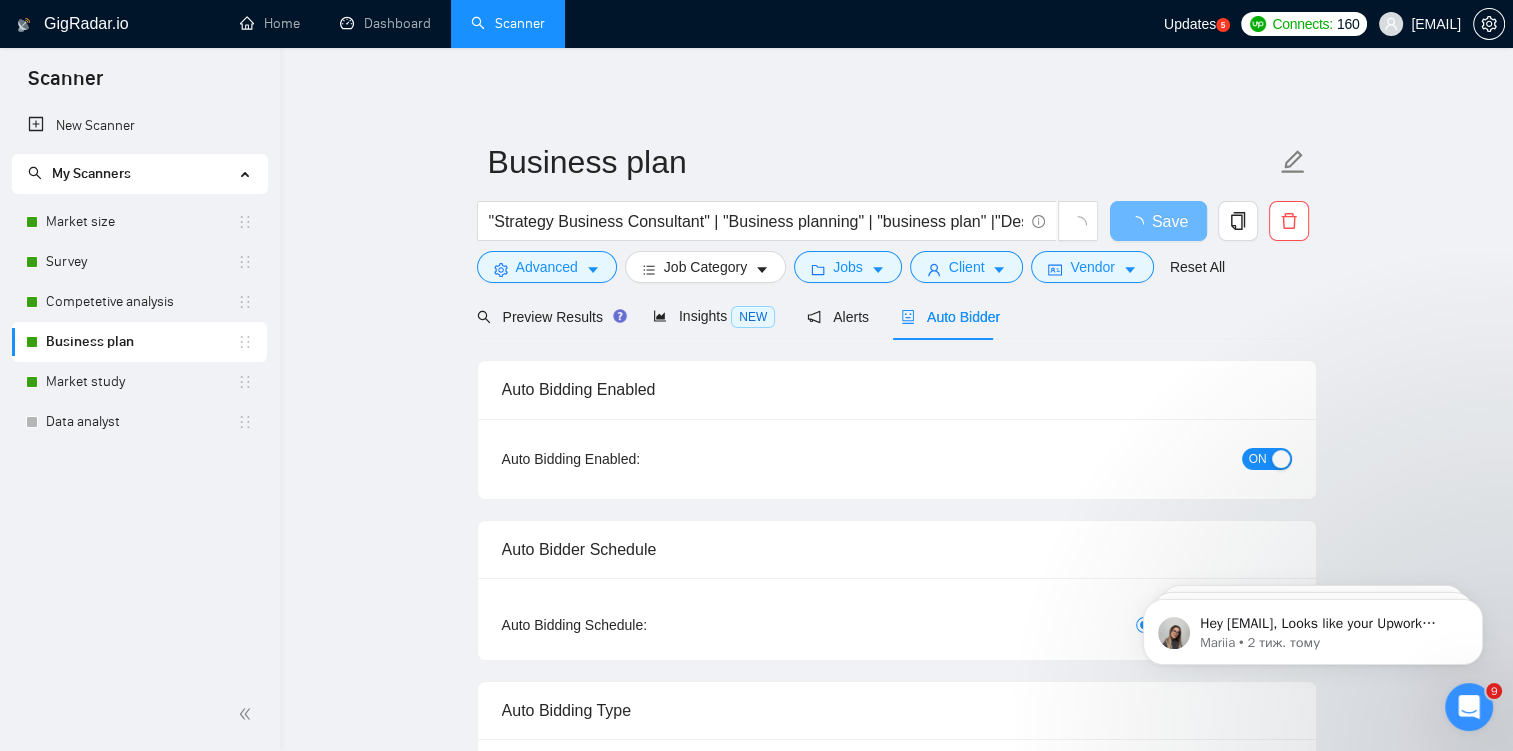 type 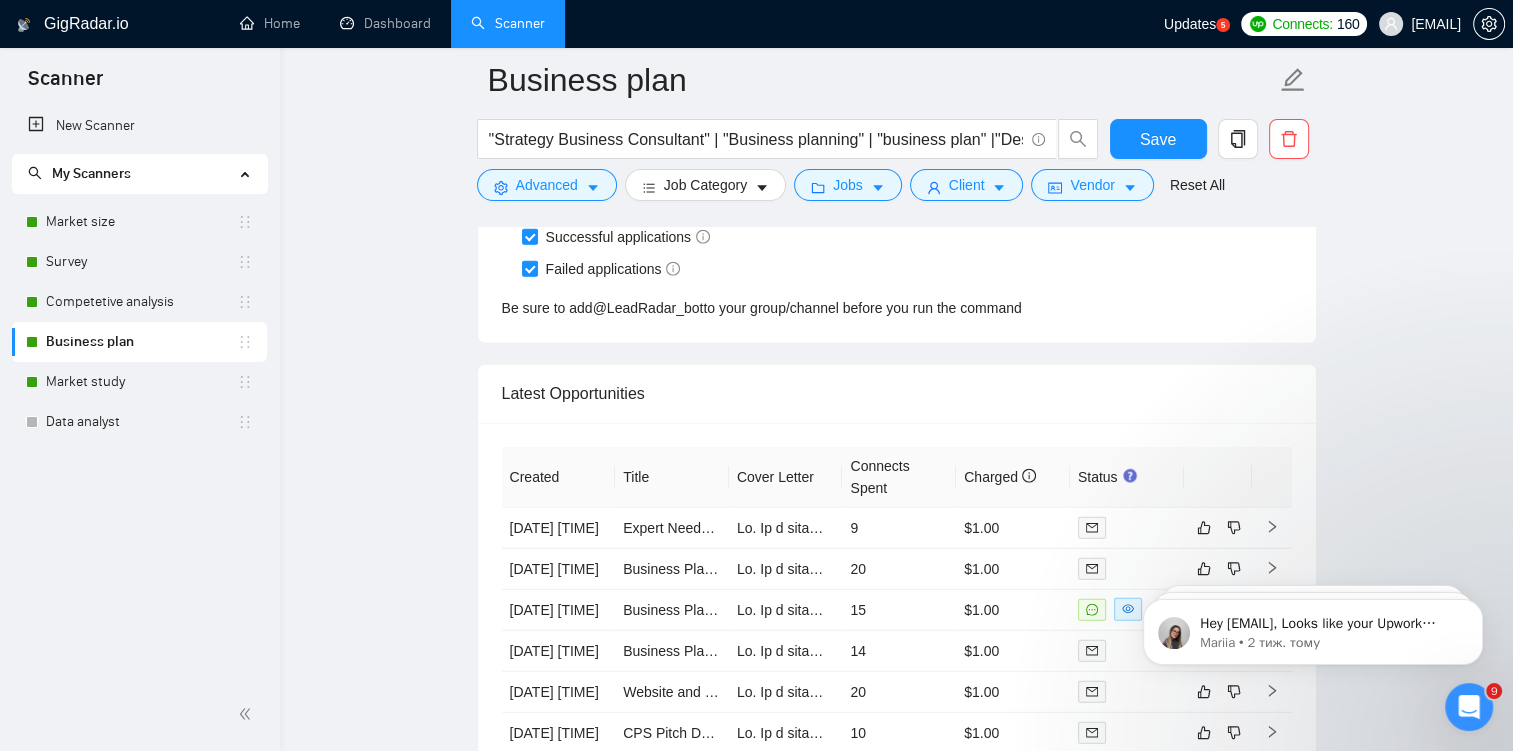 scroll, scrollTop: 5265, scrollLeft: 0, axis: vertical 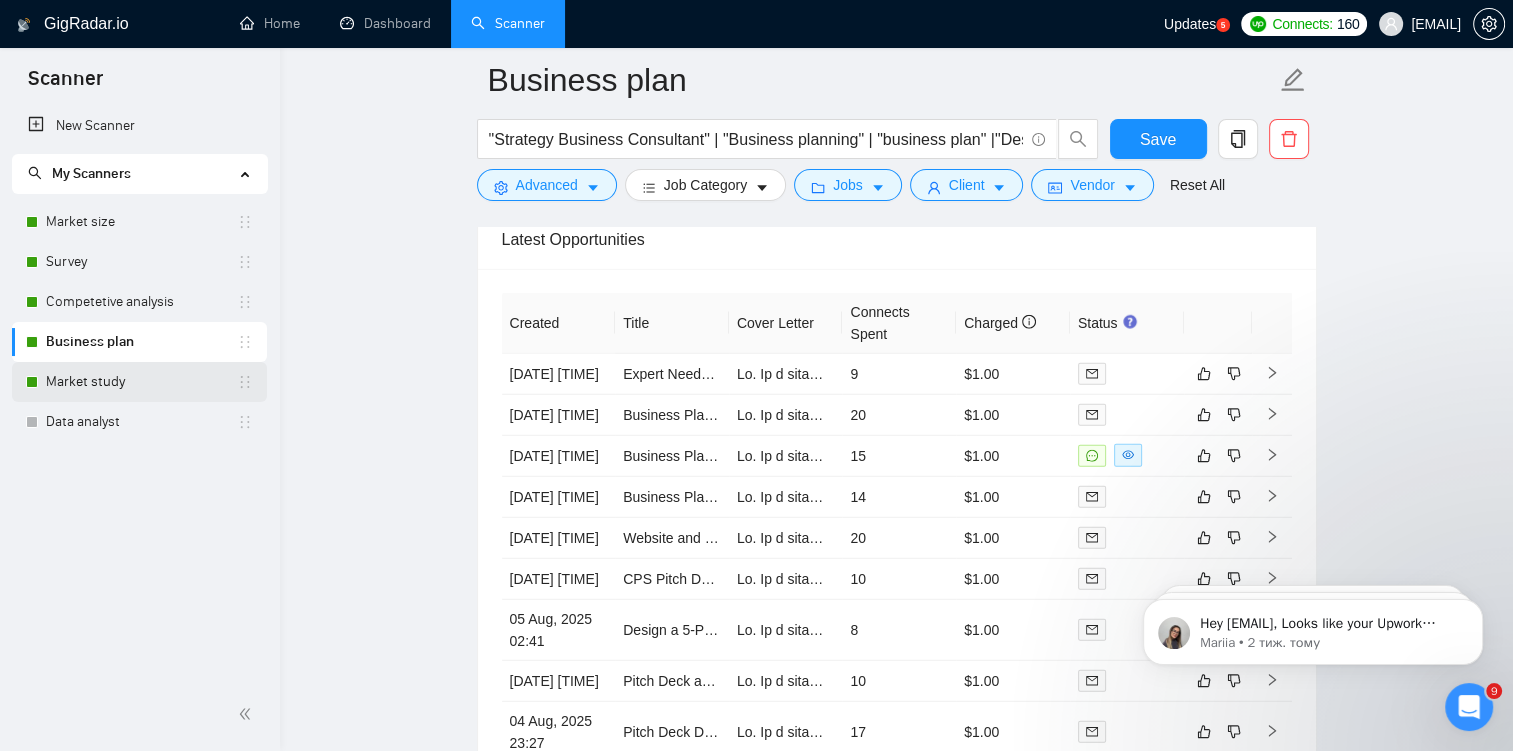 click on "Market study" at bounding box center (141, 382) 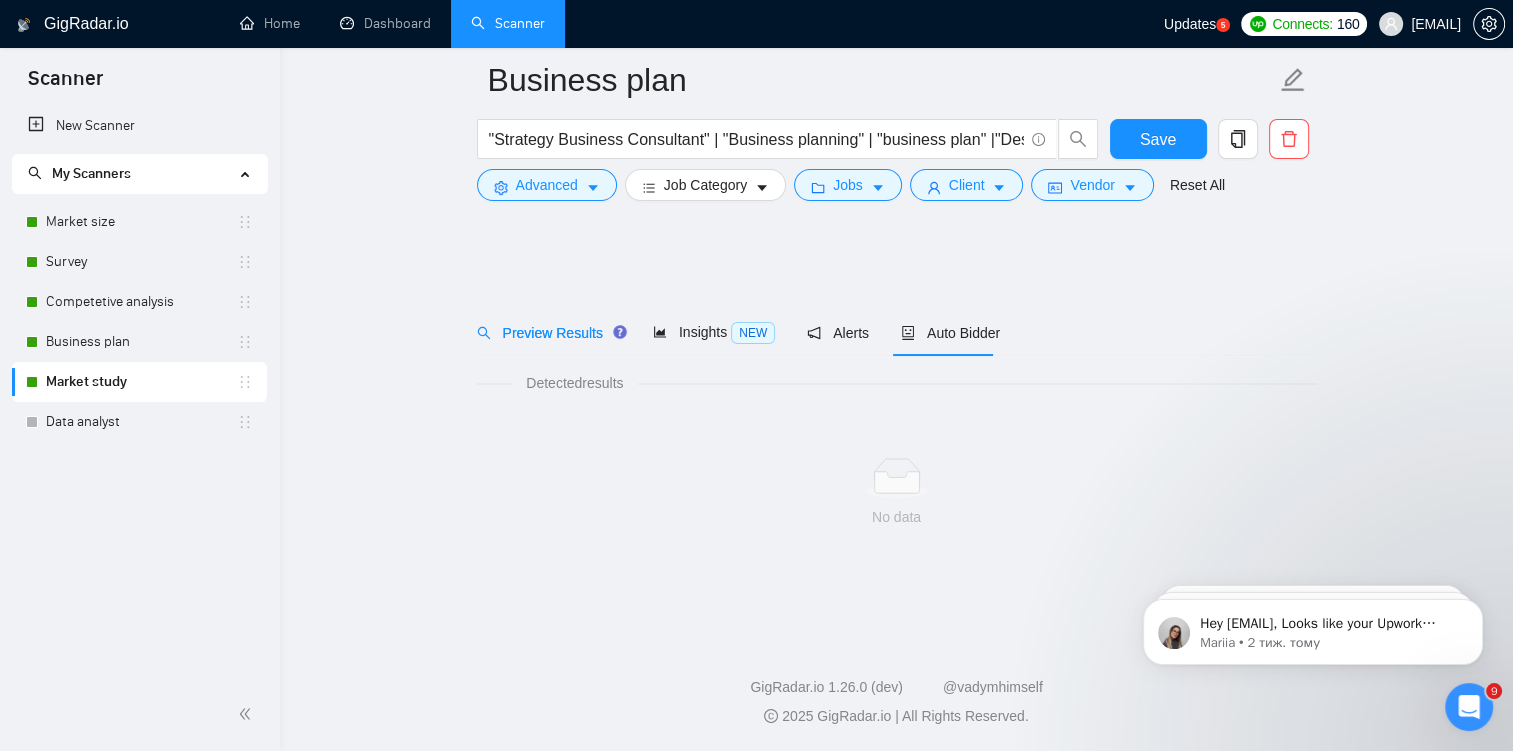 scroll, scrollTop: 0, scrollLeft: 0, axis: both 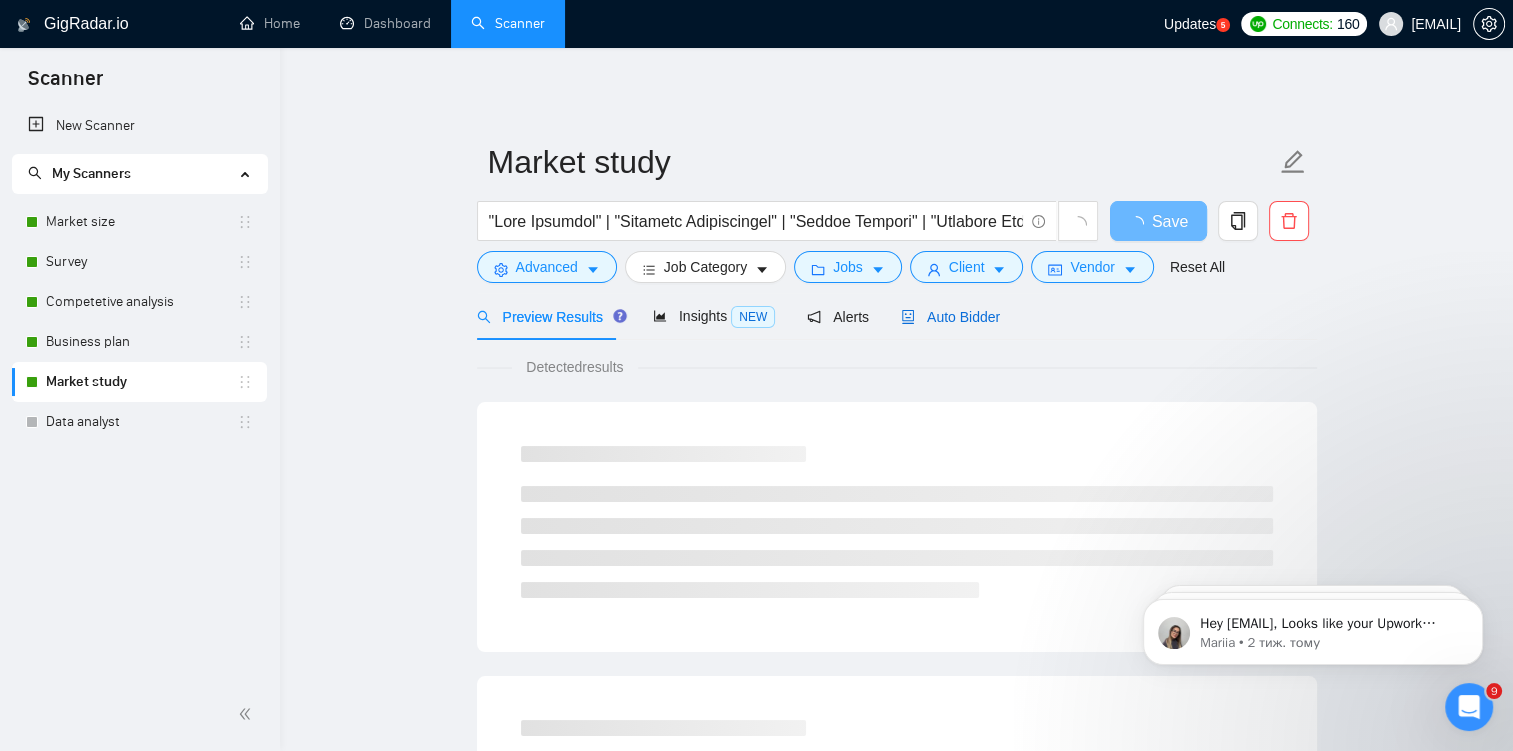 click on "Auto Bidder" at bounding box center (950, 317) 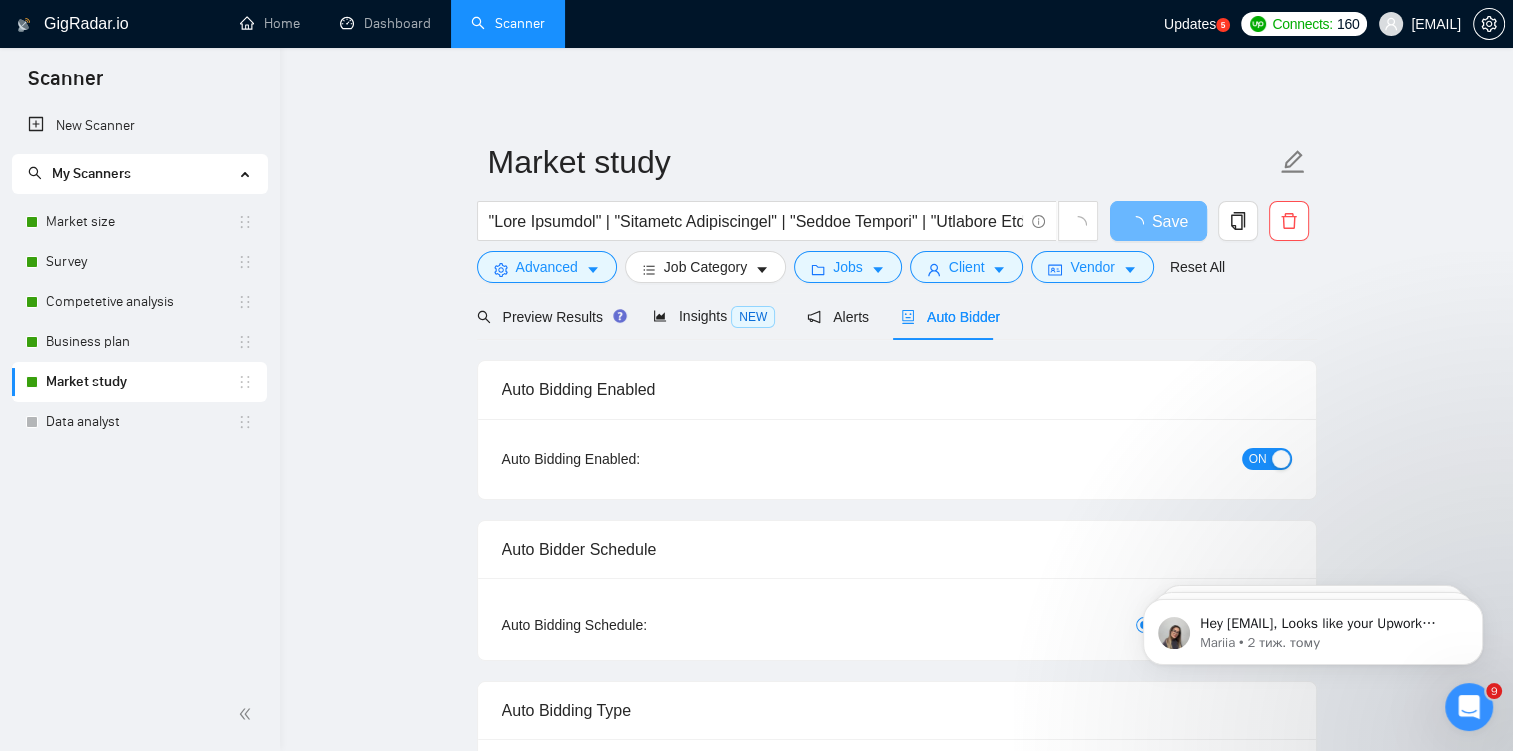 type 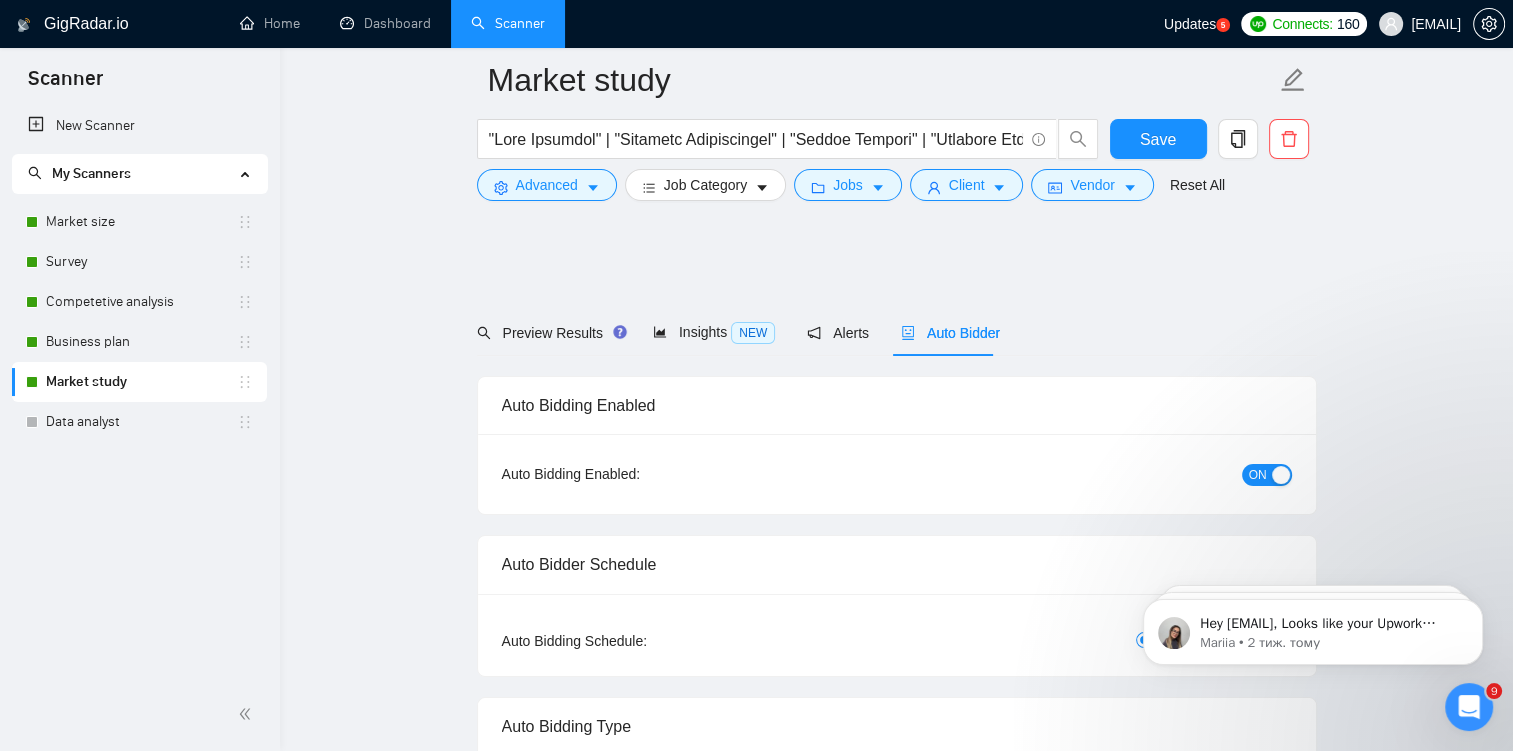 type 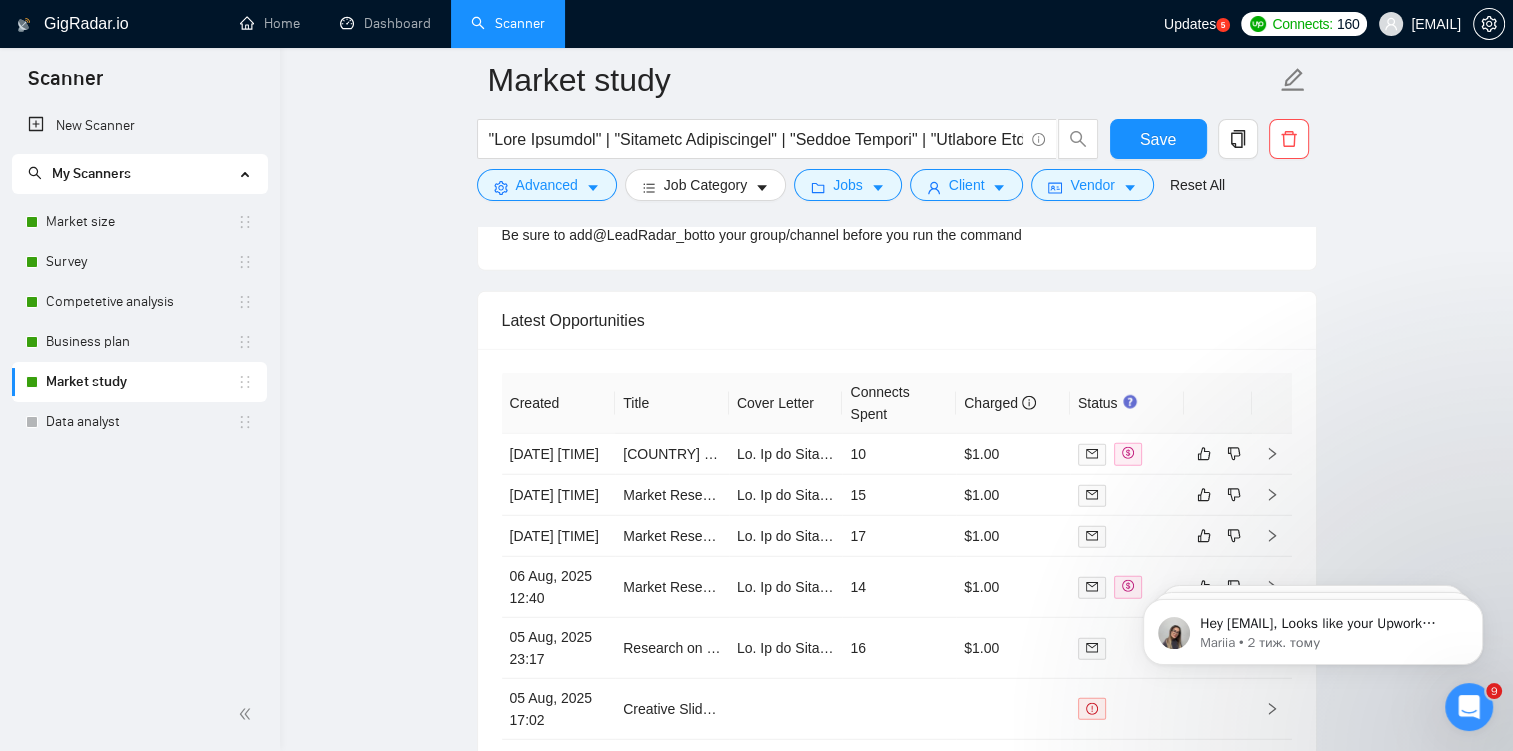 scroll, scrollTop: 5197, scrollLeft: 0, axis: vertical 